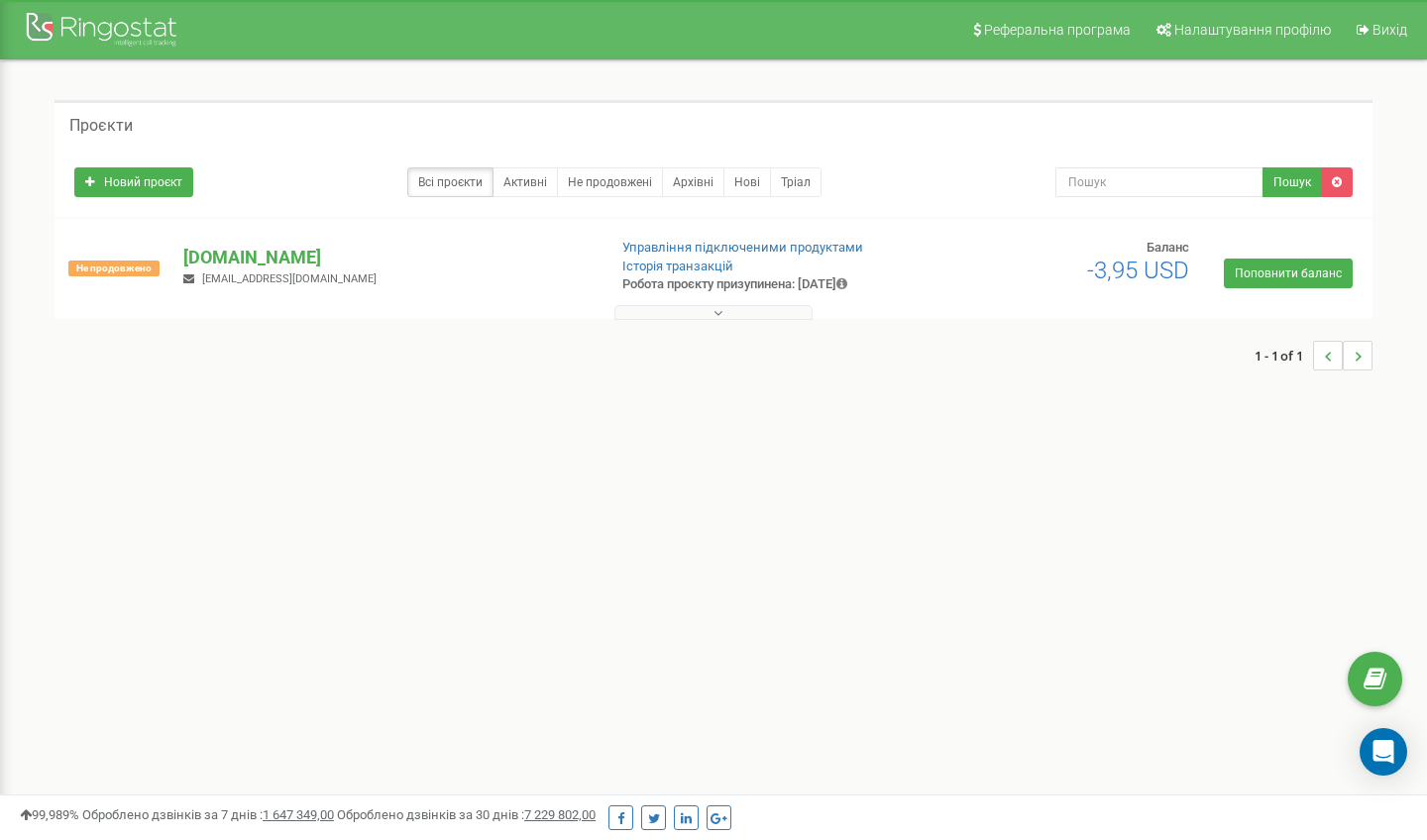 scroll, scrollTop: 0, scrollLeft: 0, axis: both 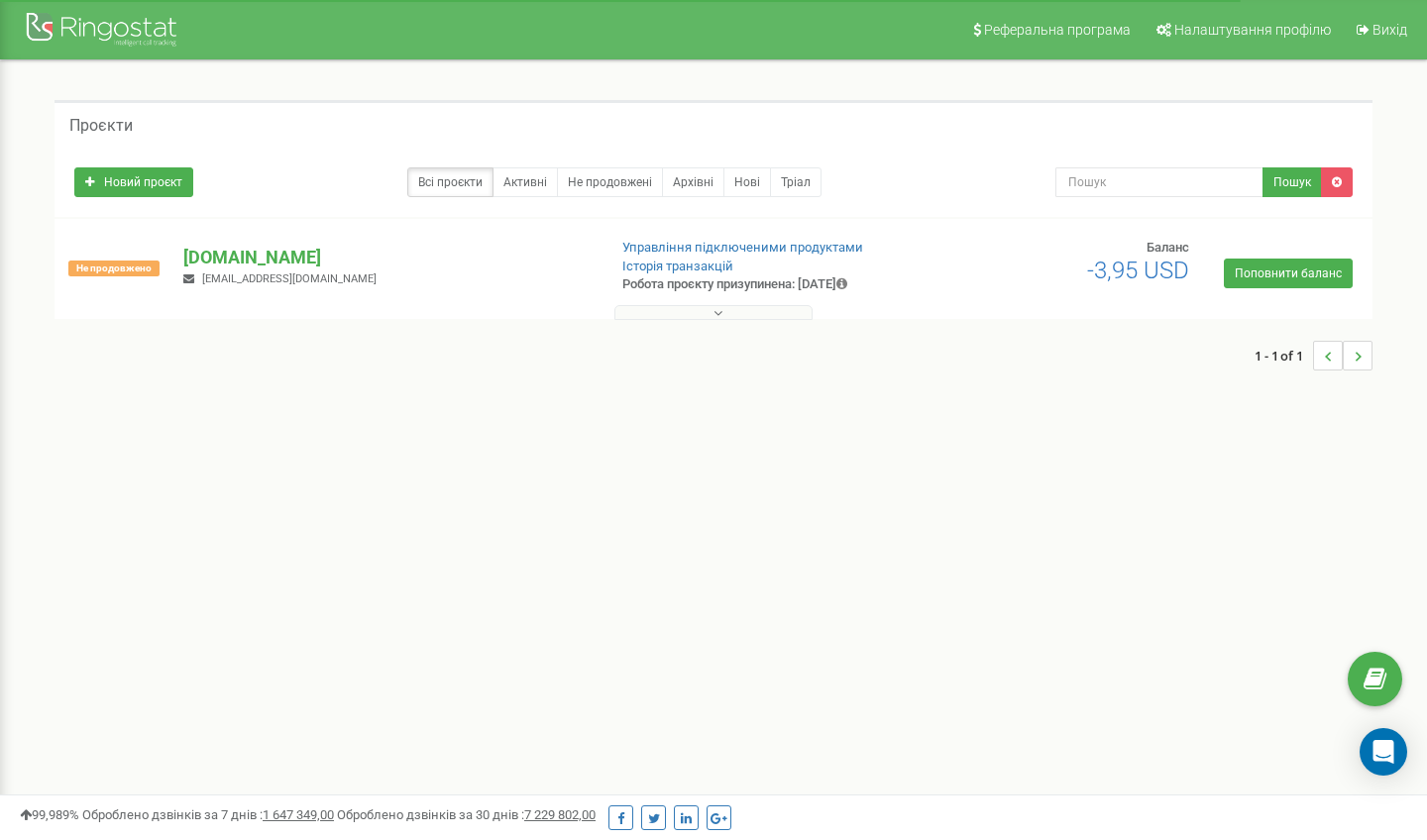 click at bounding box center [714, 312] 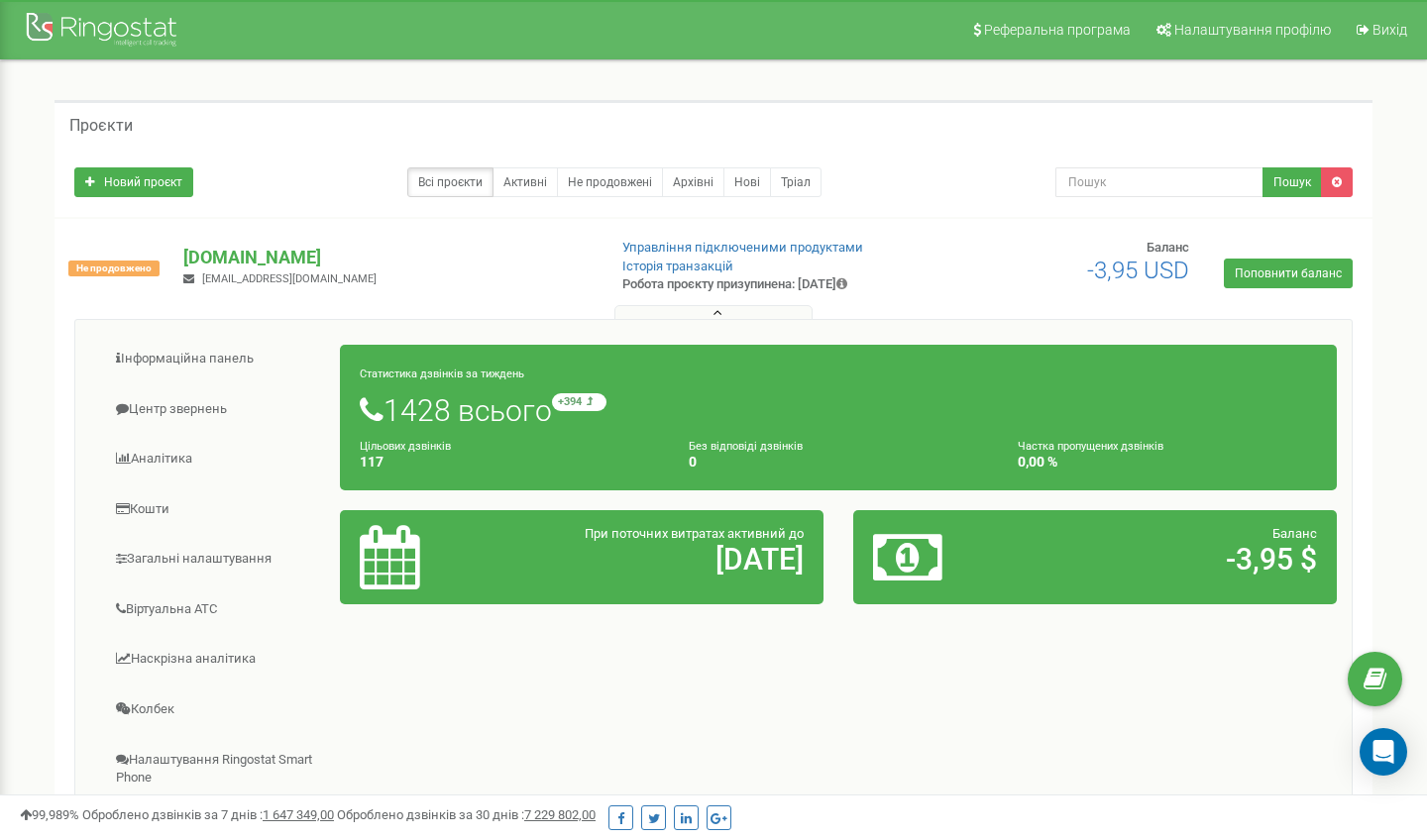 click at bounding box center (714, 312) 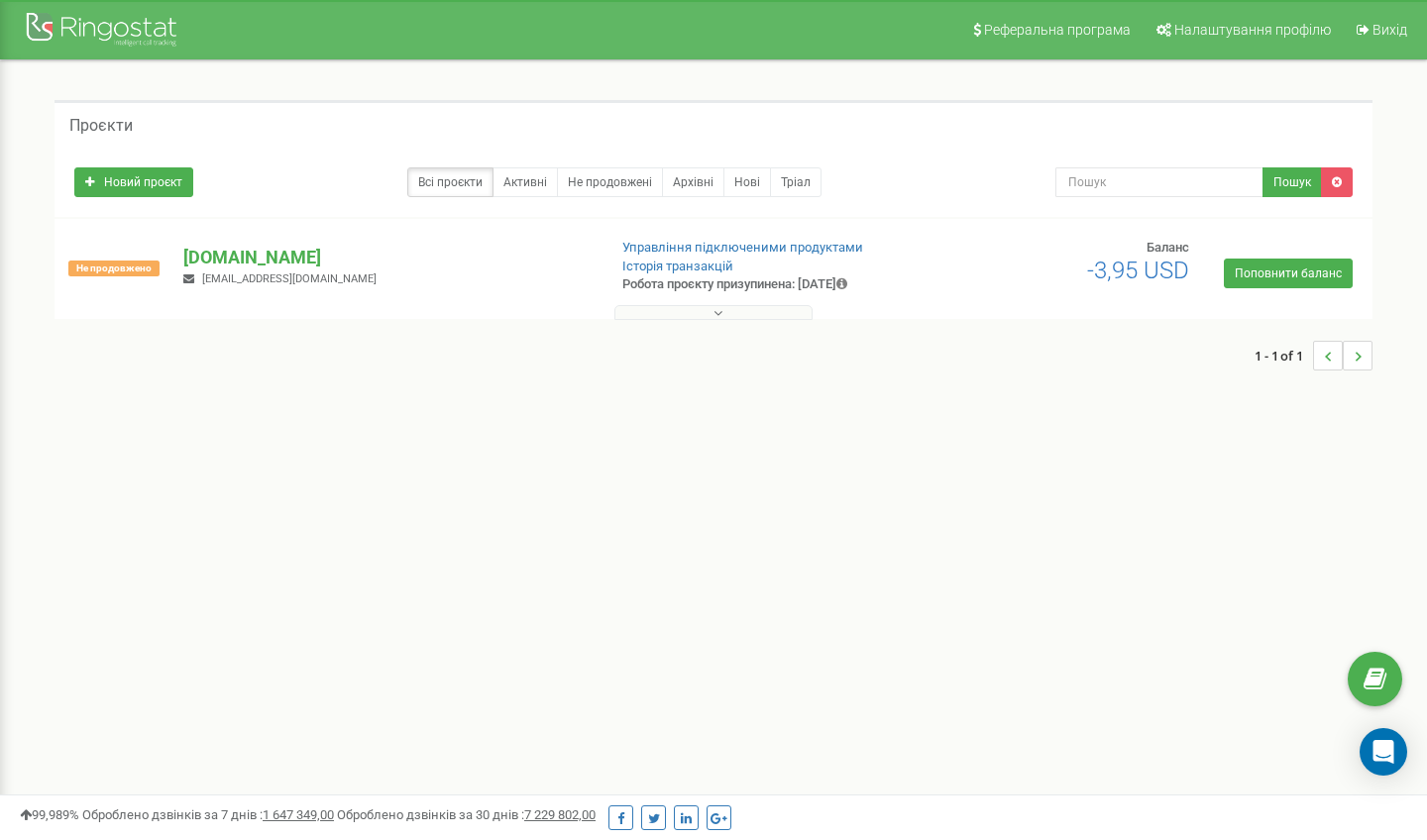 click at bounding box center (717, 313) 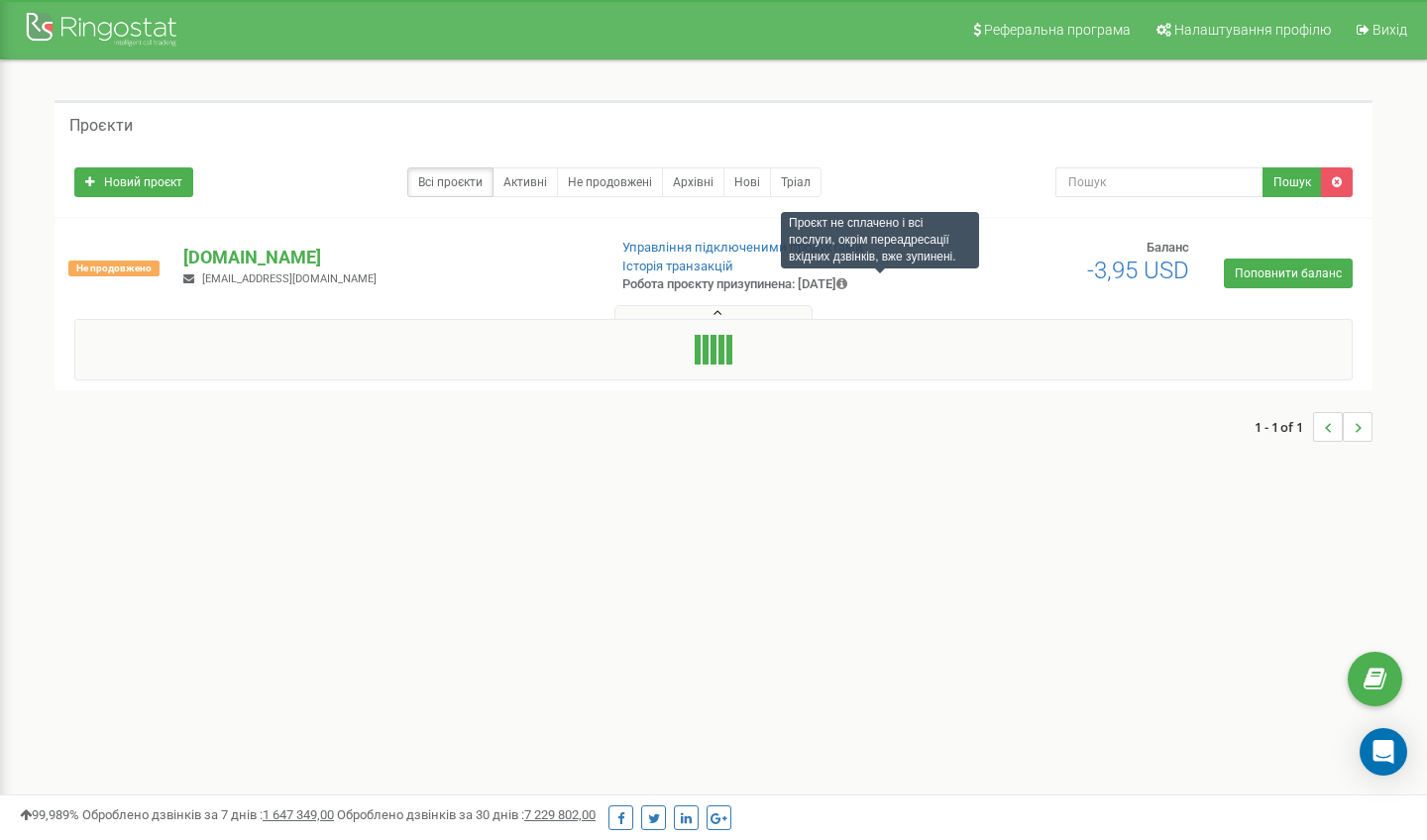 click at bounding box center (841, 283) 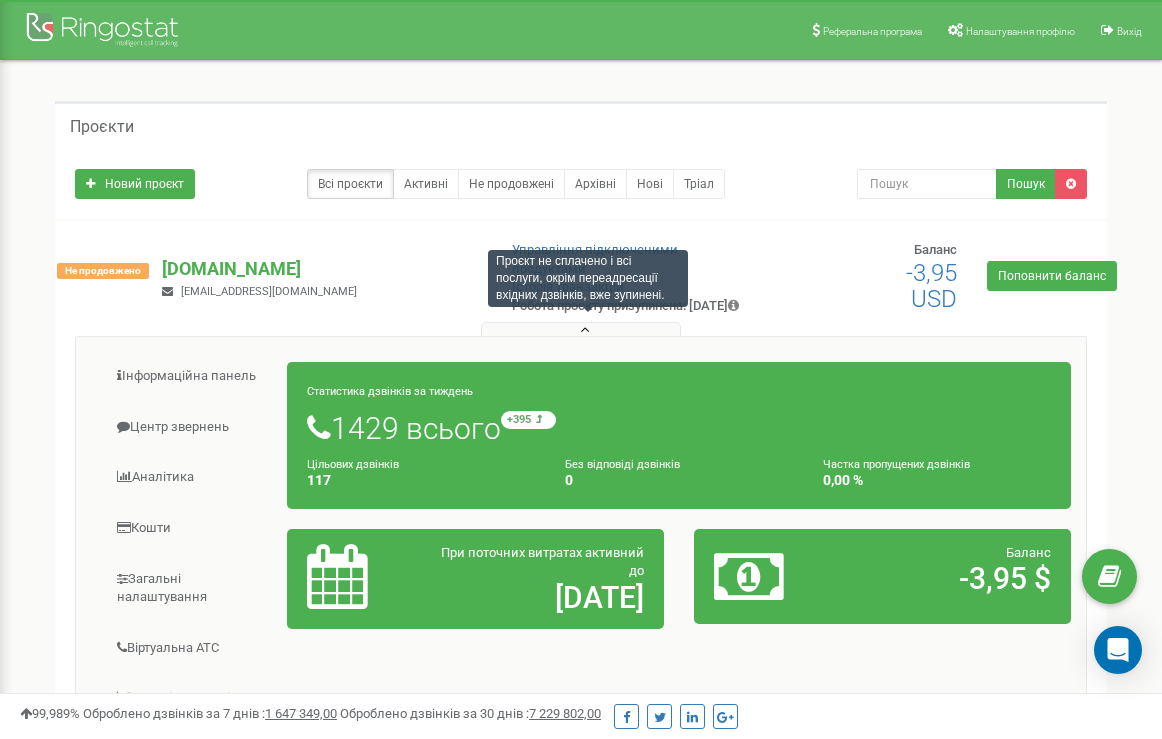 drag, startPoint x: 511, startPoint y: 304, endPoint x: 583, endPoint y: 321, distance: 73.97973 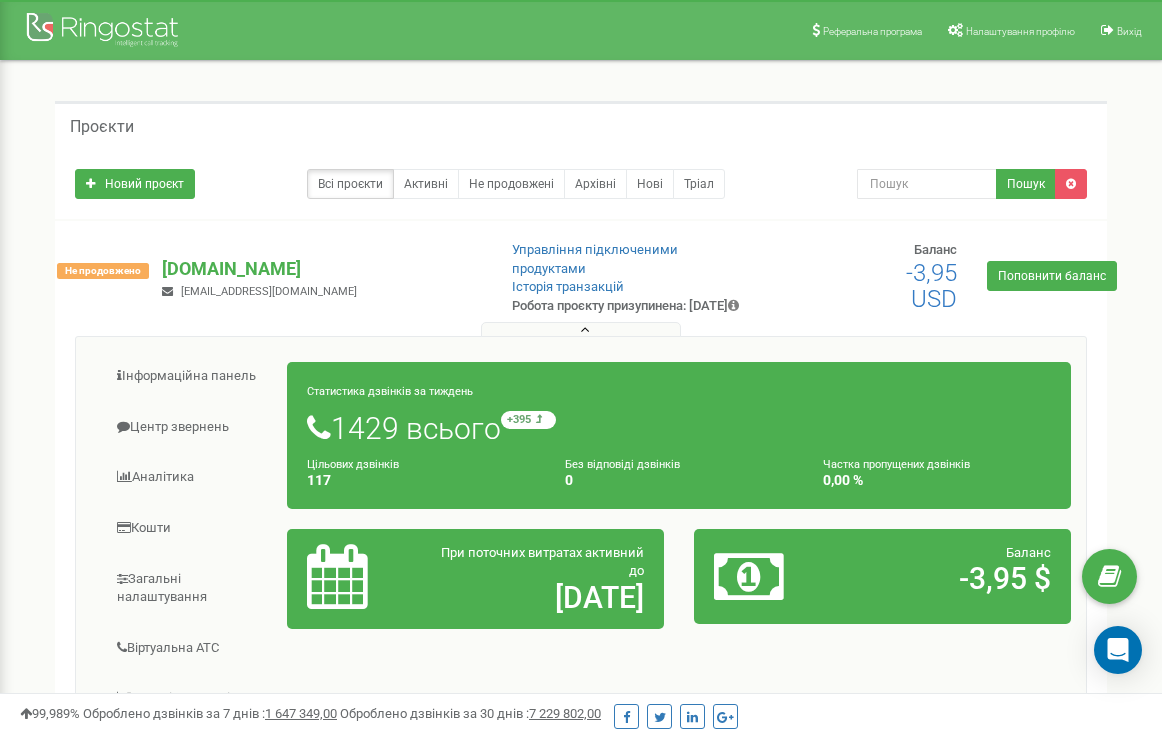 copy on "Робота проєкту призупинена: 09.07.2025" 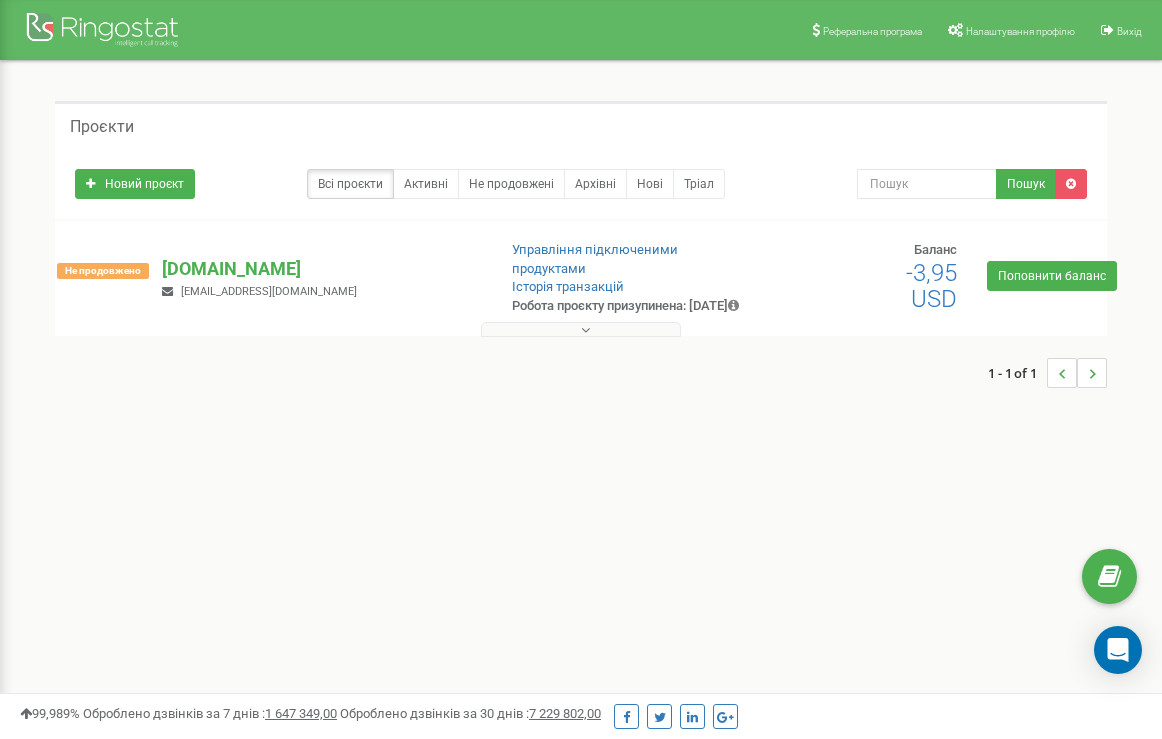 click at bounding box center [581, 329] 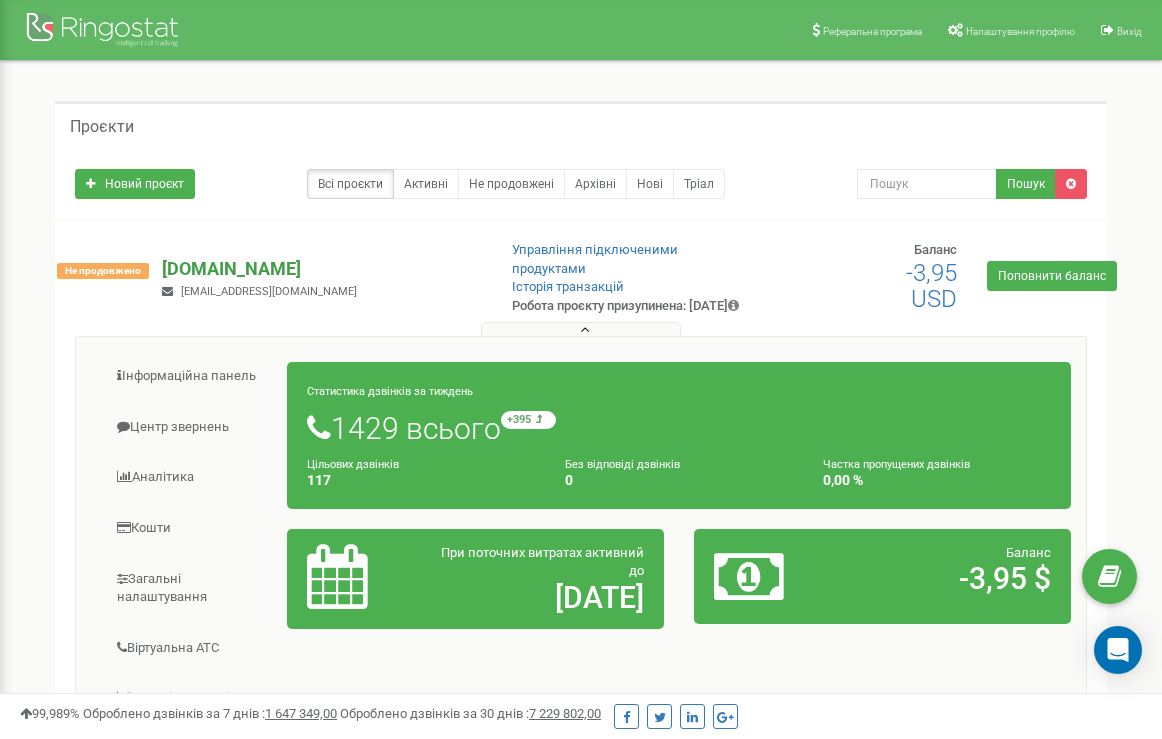 click on "[DOMAIN_NAME]" at bounding box center (320, 269) 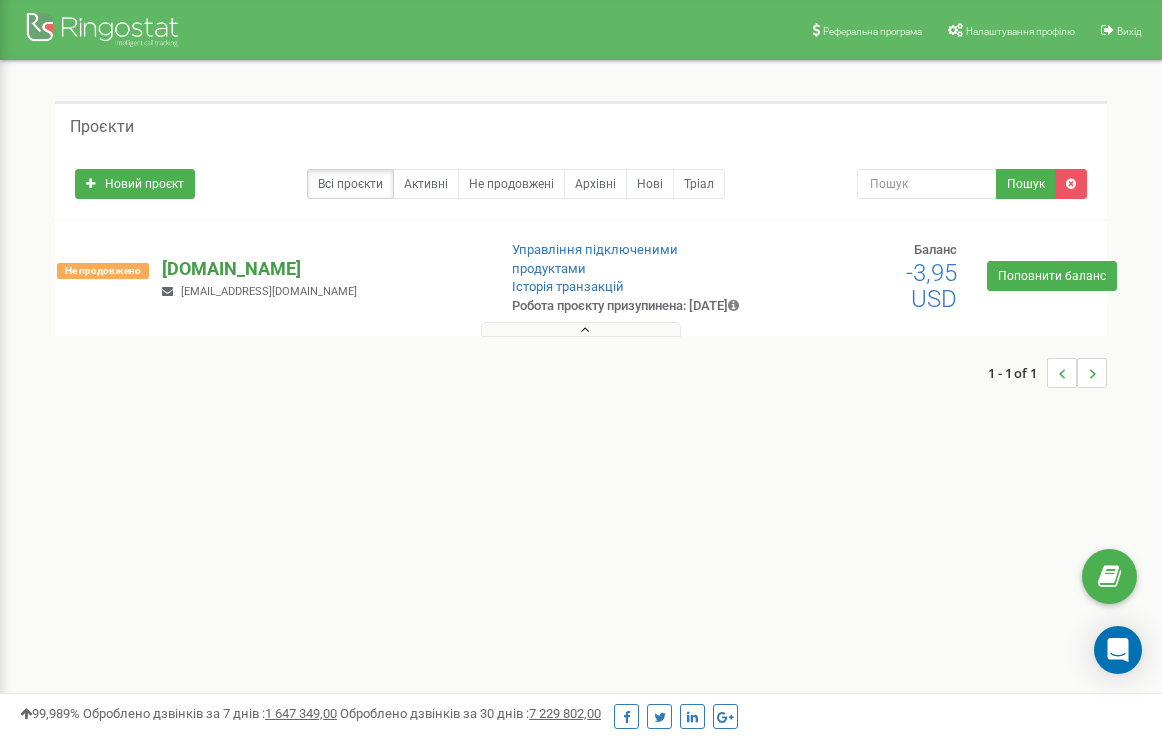 click on "[DOMAIN_NAME]" at bounding box center [320, 269] 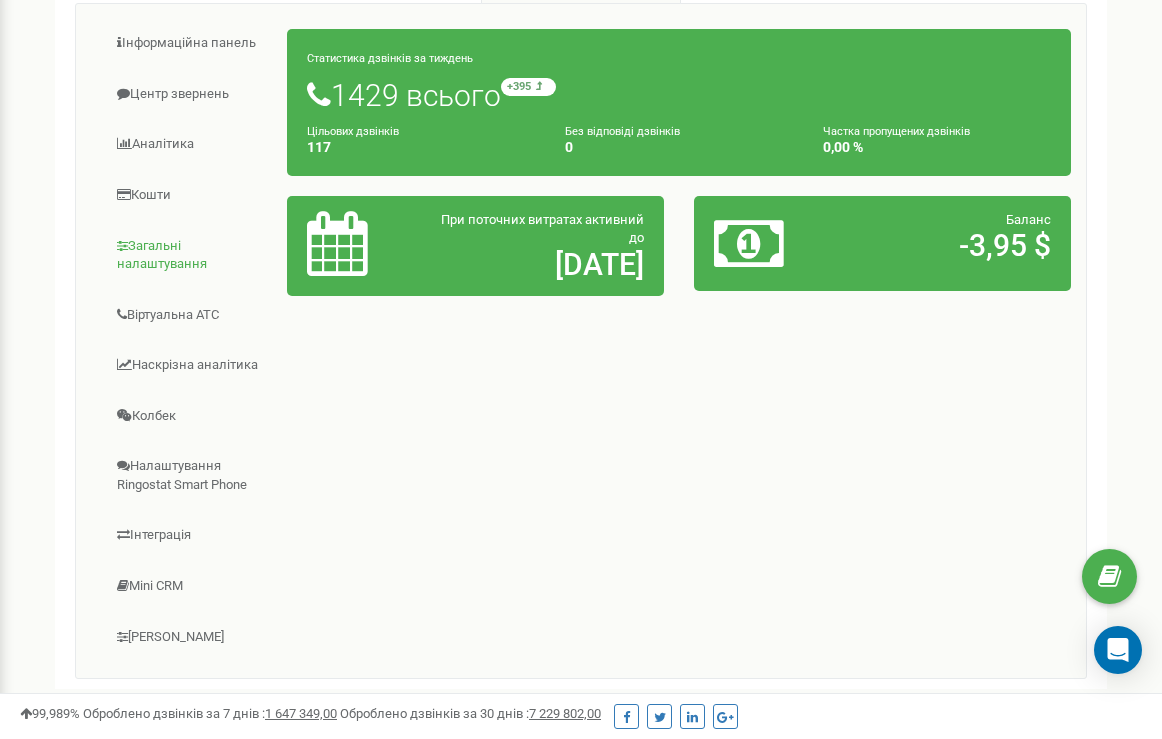 scroll, scrollTop: 326, scrollLeft: 0, axis: vertical 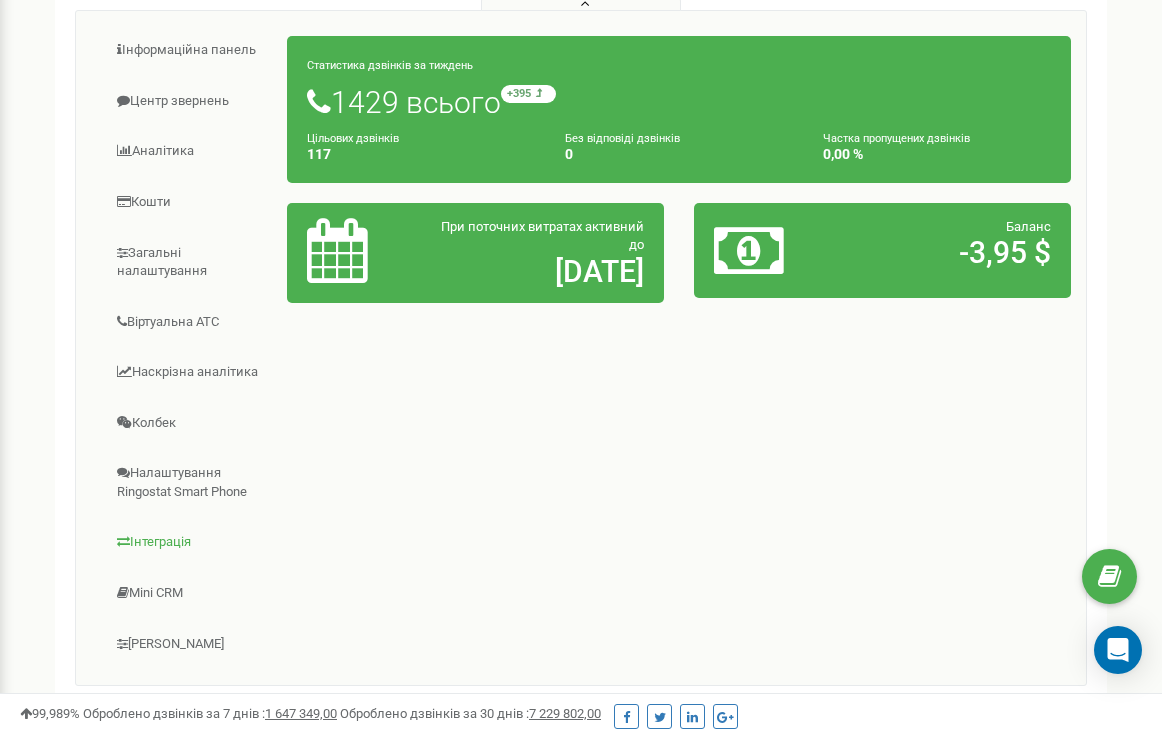 click on "Інтеграція" at bounding box center [189, 542] 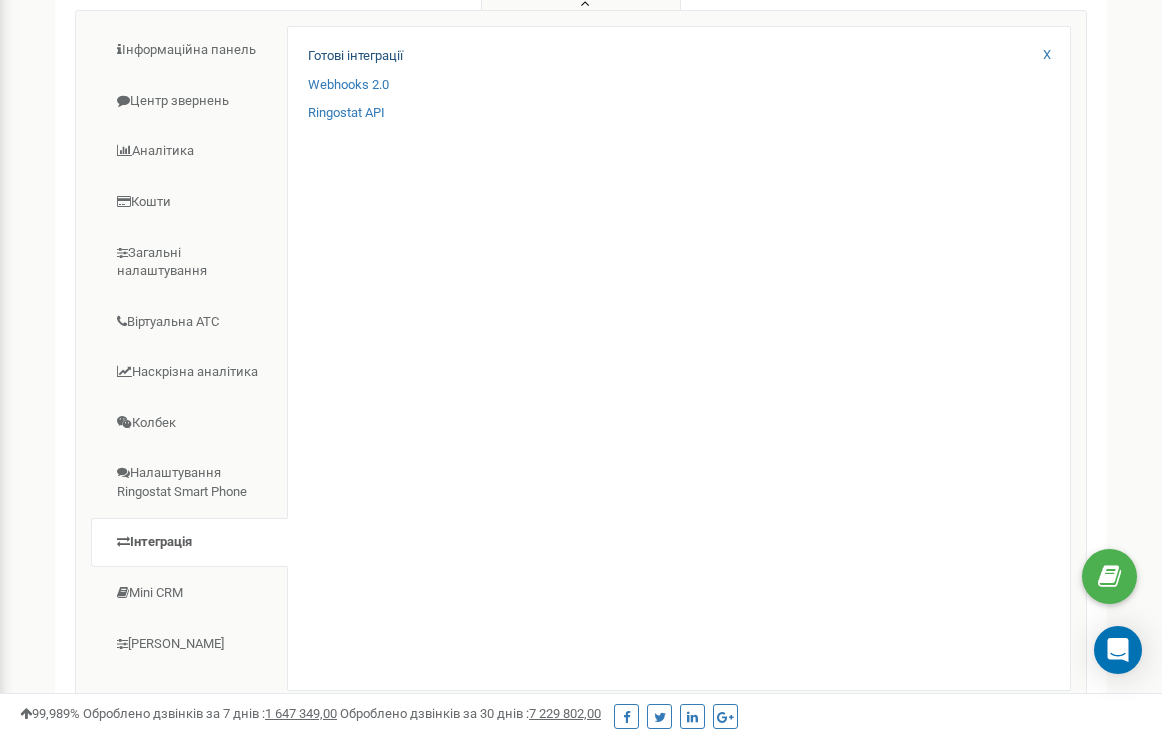 click on "Готові інтеграції" at bounding box center (355, 56) 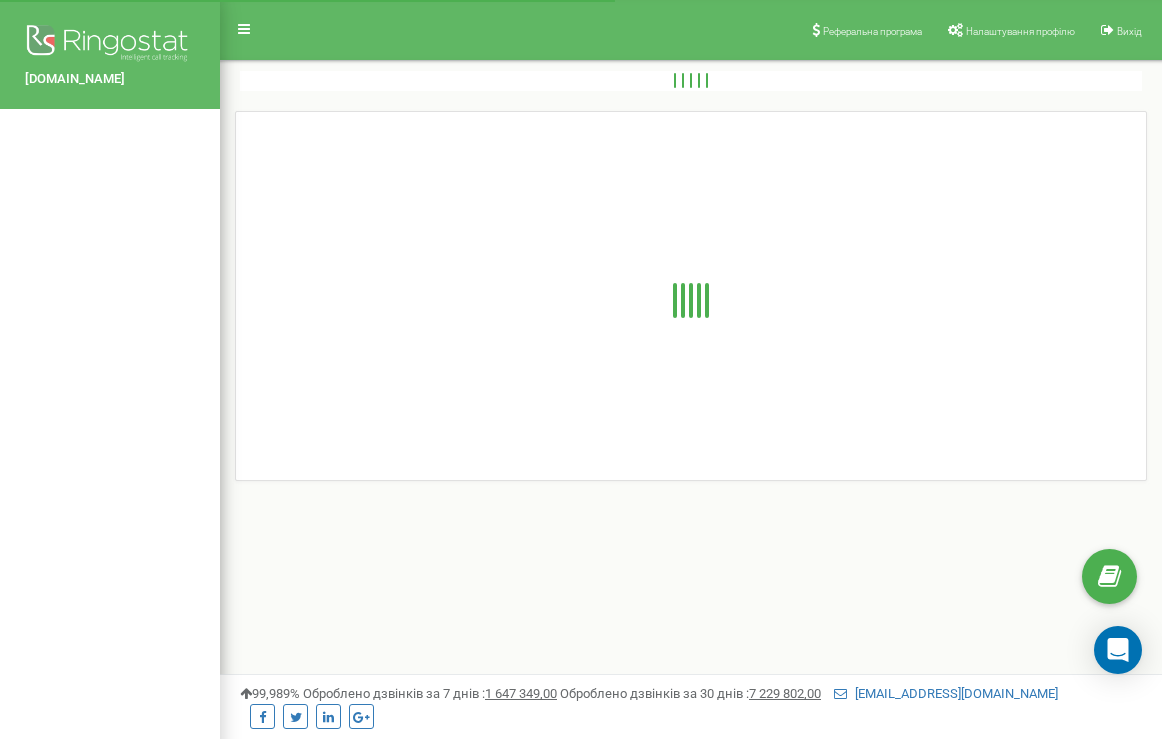 scroll, scrollTop: 0, scrollLeft: 0, axis: both 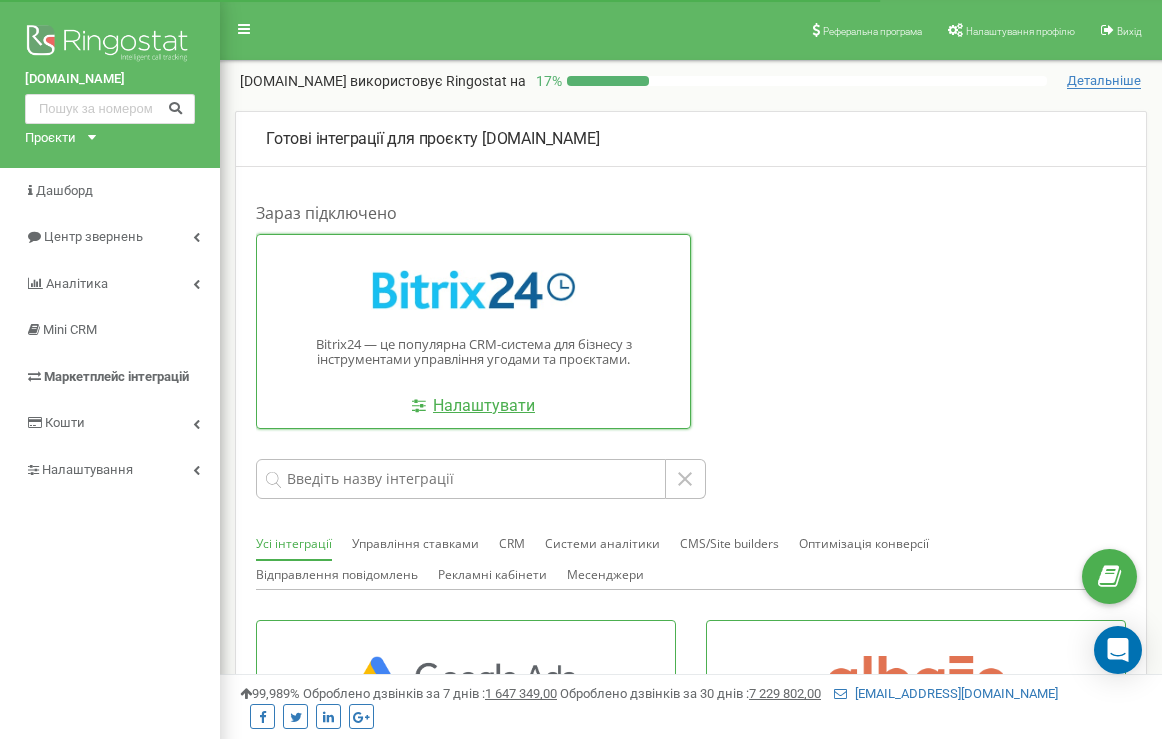 click on "Налаштувати" at bounding box center (473, 406) 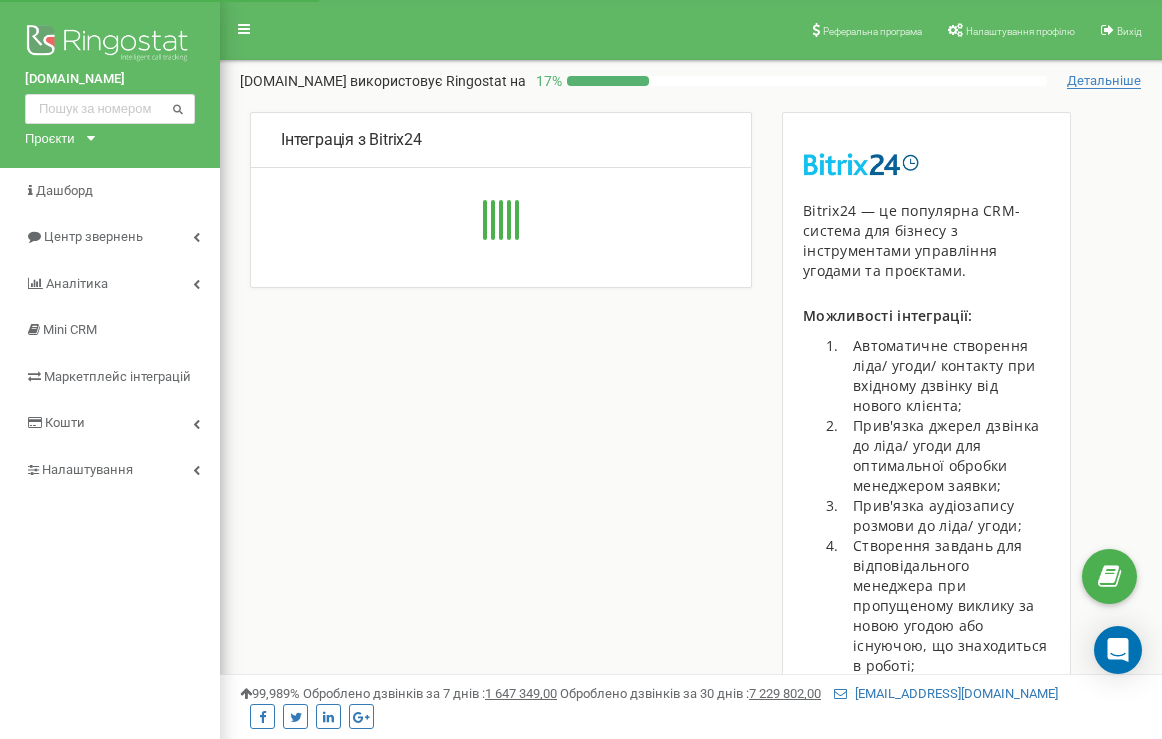 scroll, scrollTop: 0, scrollLeft: 0, axis: both 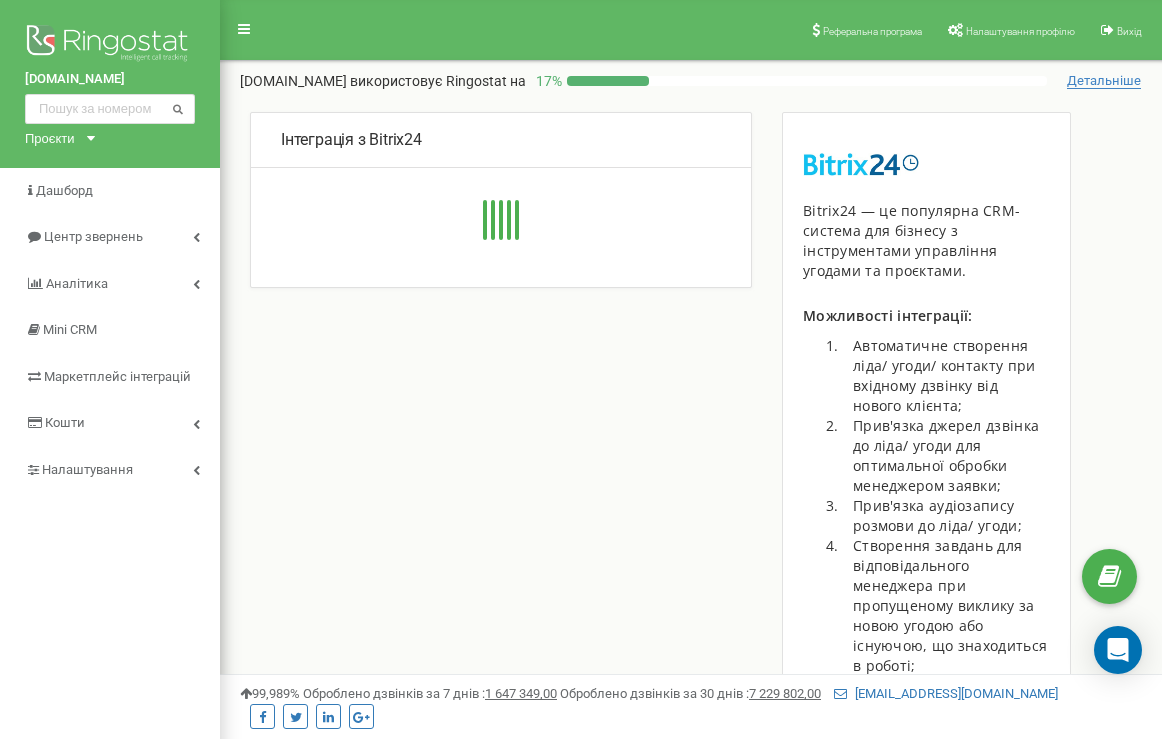 type on "[URL][DOMAIN_NAME]" 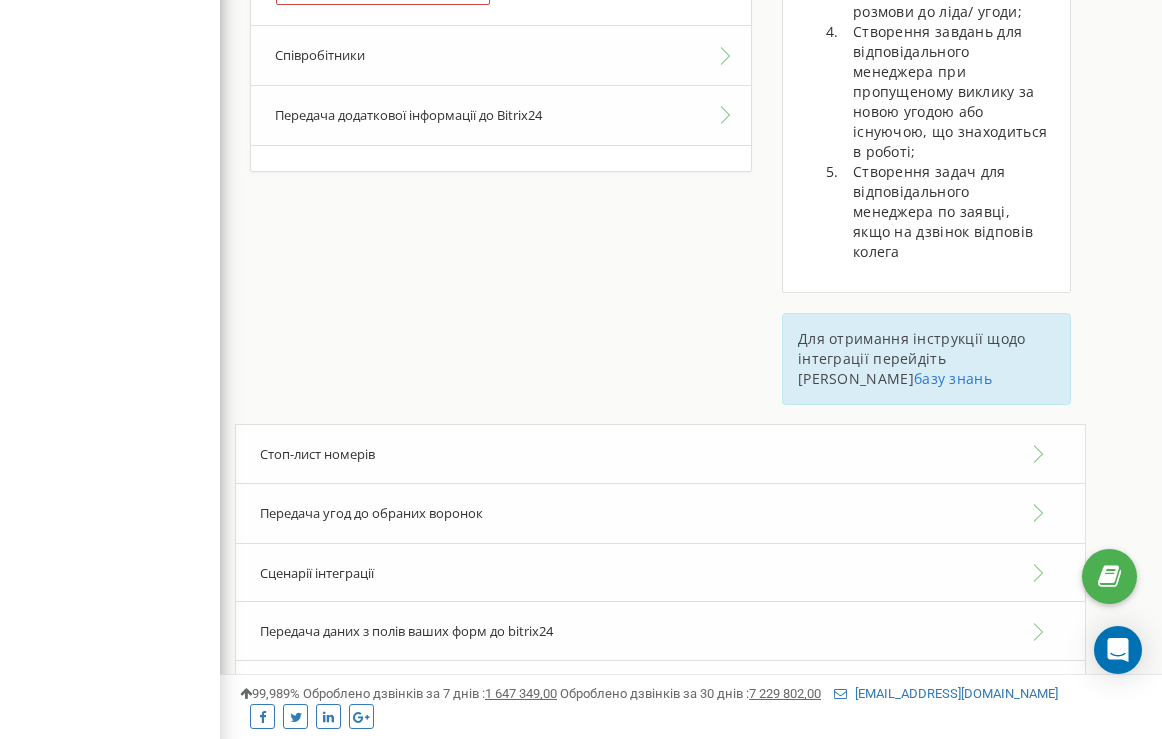 scroll, scrollTop: 510, scrollLeft: 0, axis: vertical 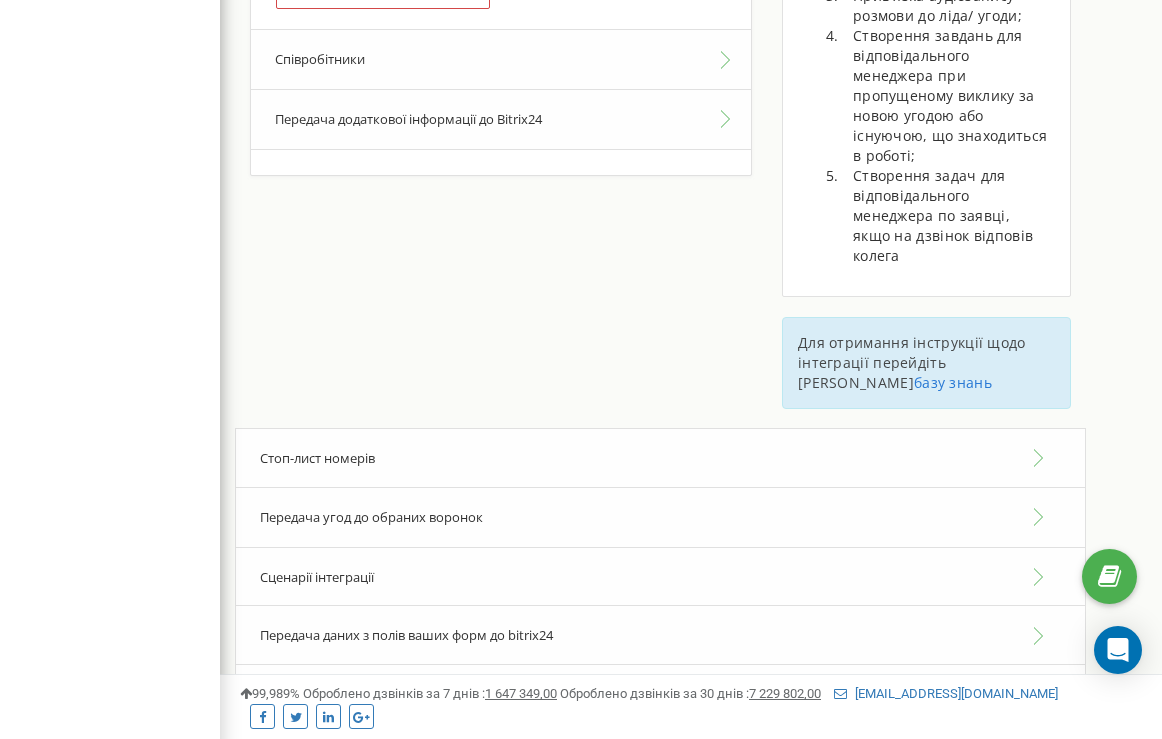 click on "Сценарії інтеграції" at bounding box center [660, 577] 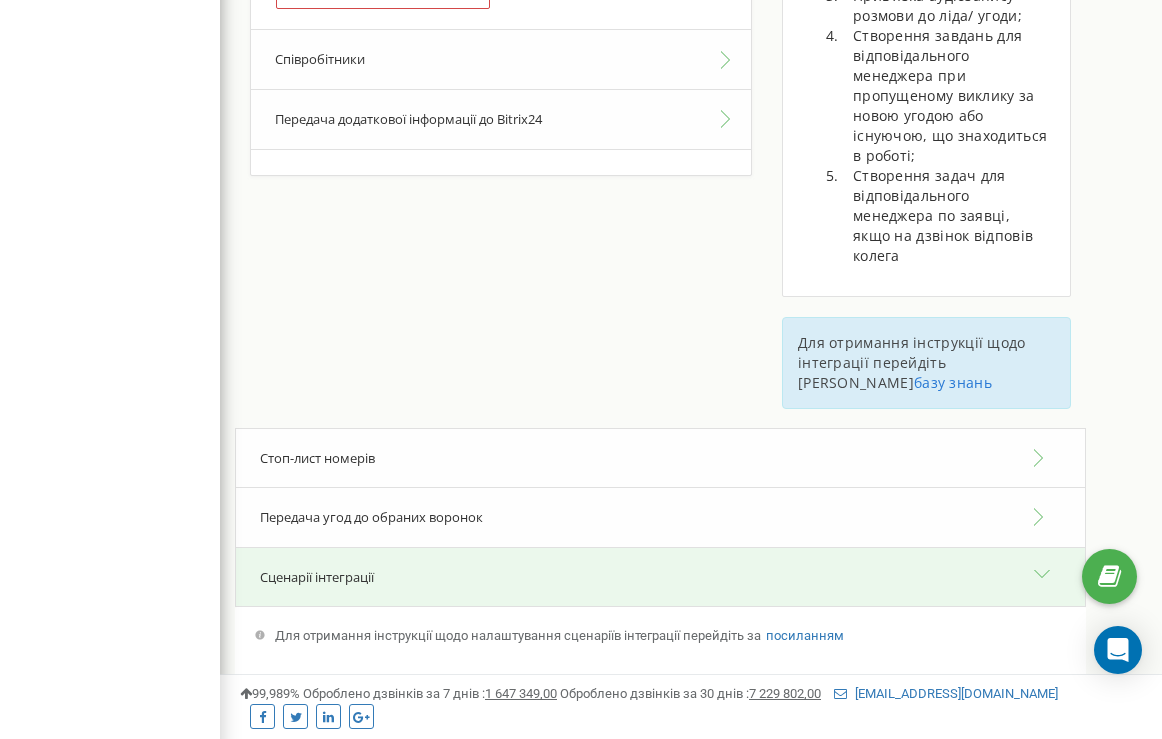 click on "Сценарії інтеграції" at bounding box center [660, 577] 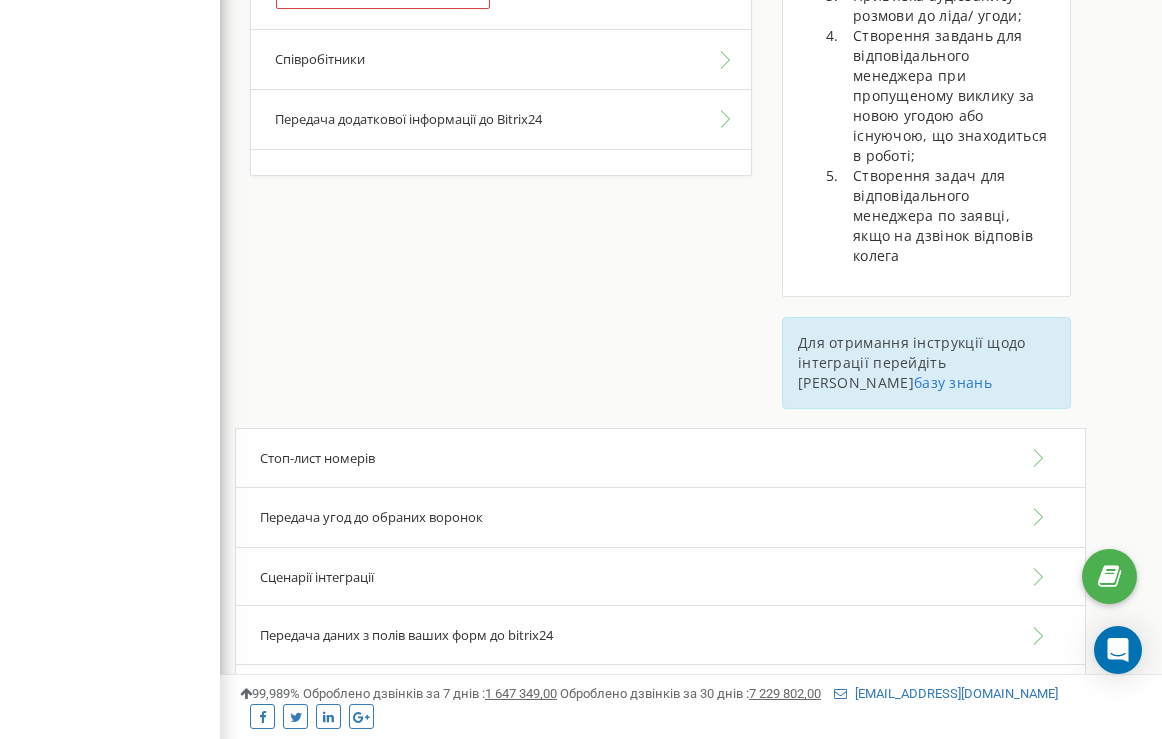 click on "Співробітники" at bounding box center (501, 59) 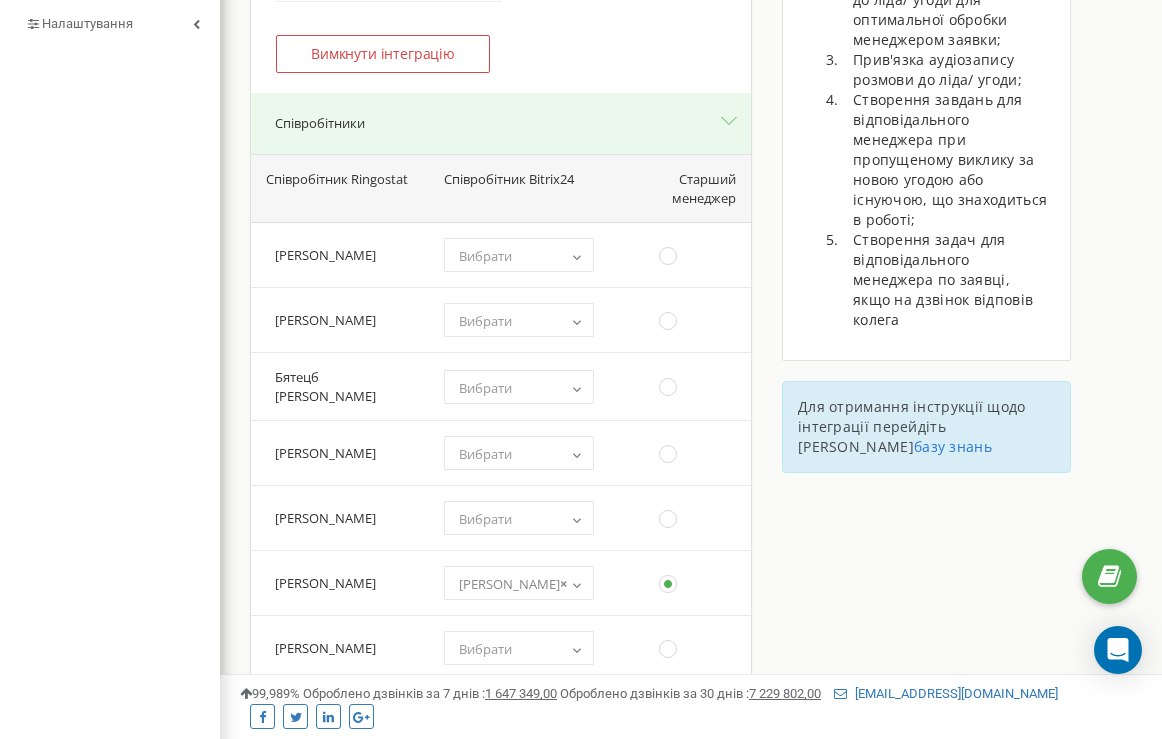 scroll, scrollTop: 453, scrollLeft: 0, axis: vertical 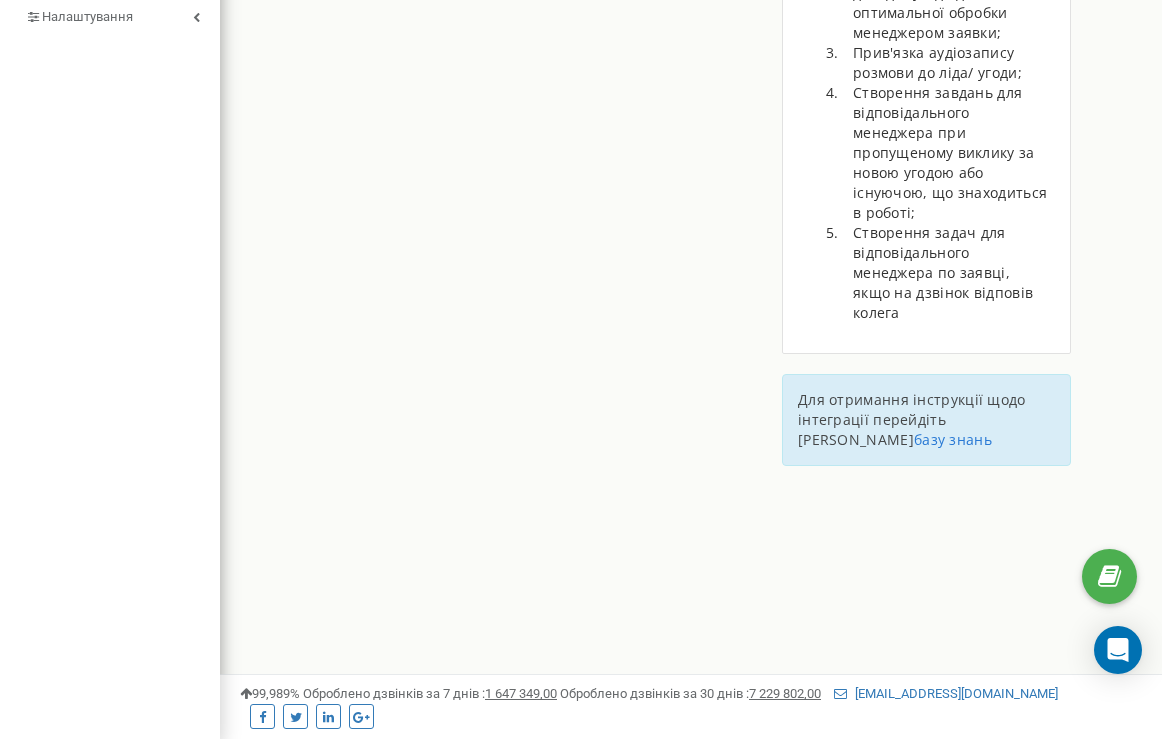 type on "[URL][DOMAIN_NAME]" 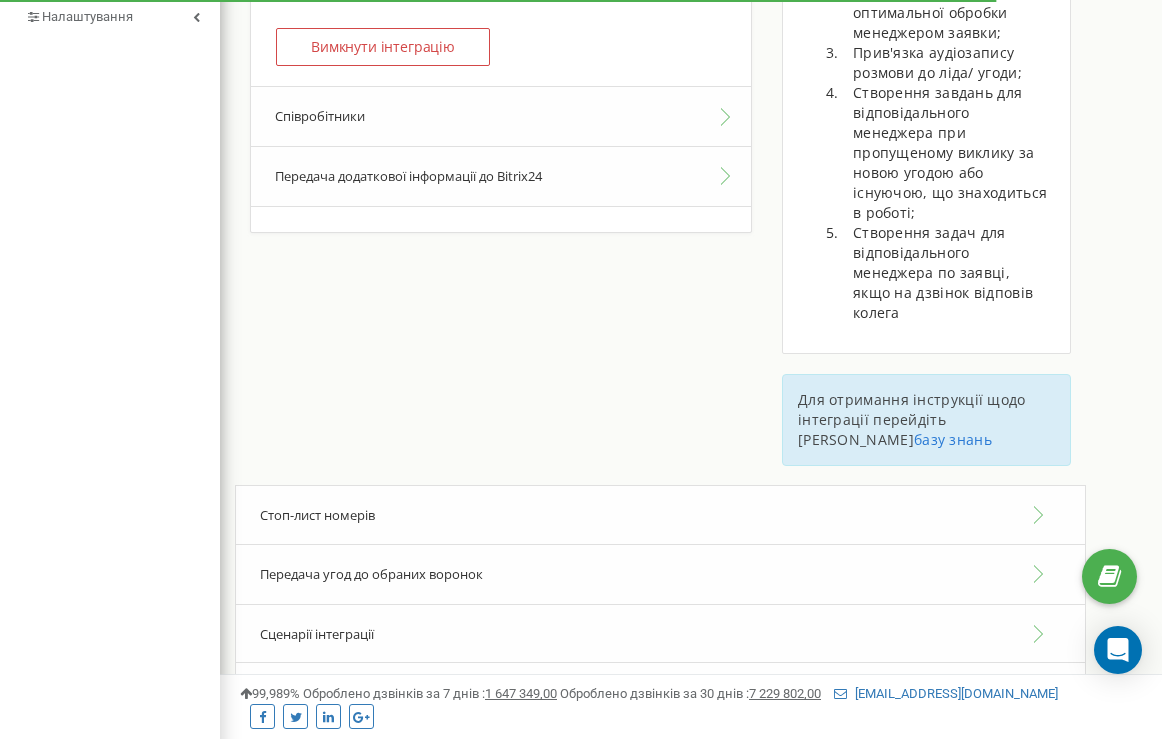 click on "Співробітники" at bounding box center (501, 116) 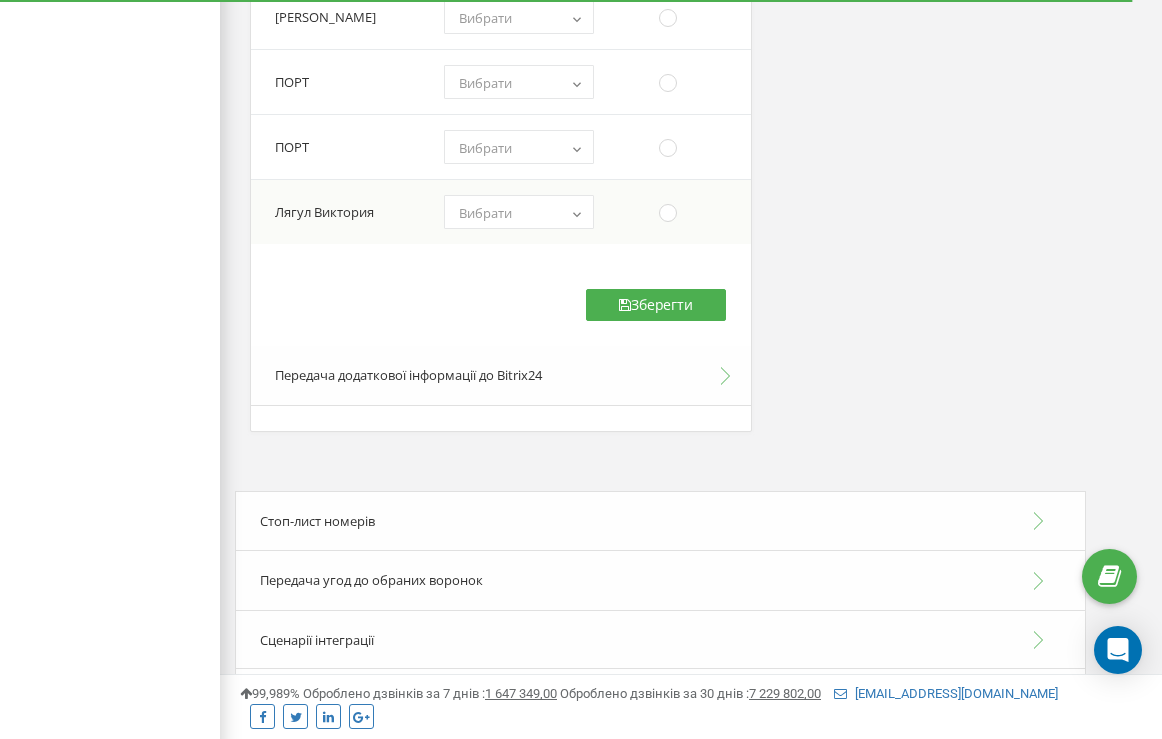scroll, scrollTop: 5297, scrollLeft: 0, axis: vertical 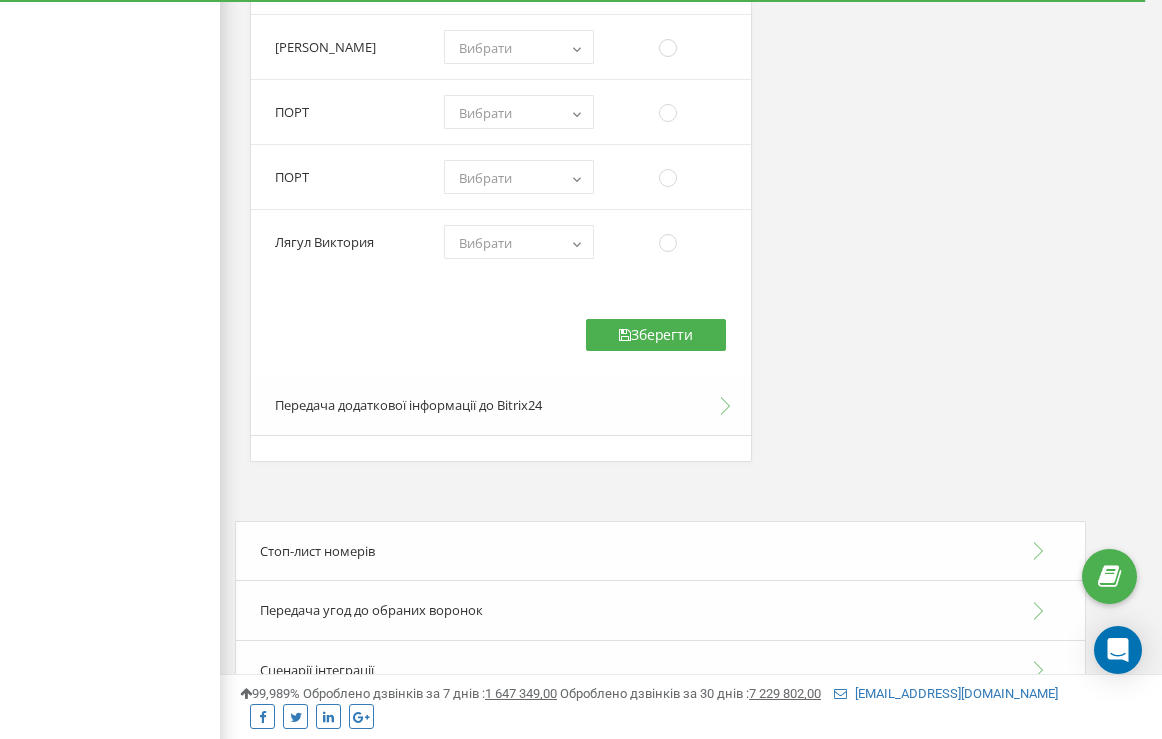 click on "Передача додаткової інформації до Bitrix24" at bounding box center [501, 406] 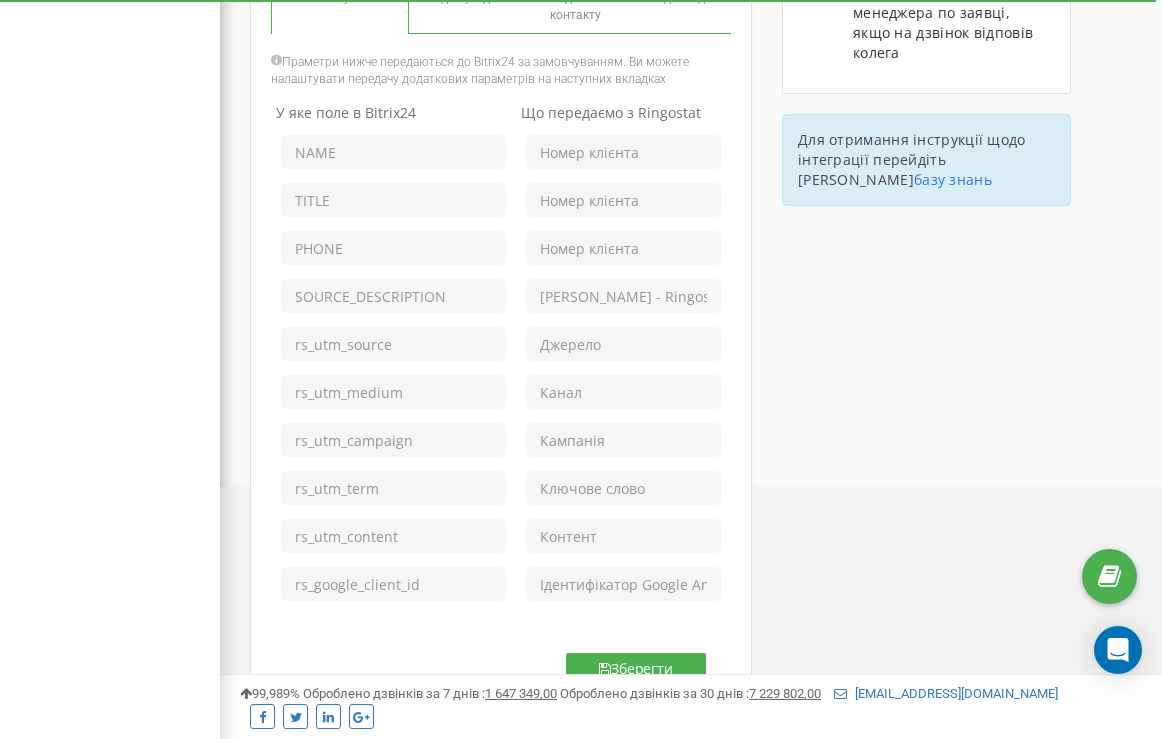 scroll, scrollTop: 713, scrollLeft: 0, axis: vertical 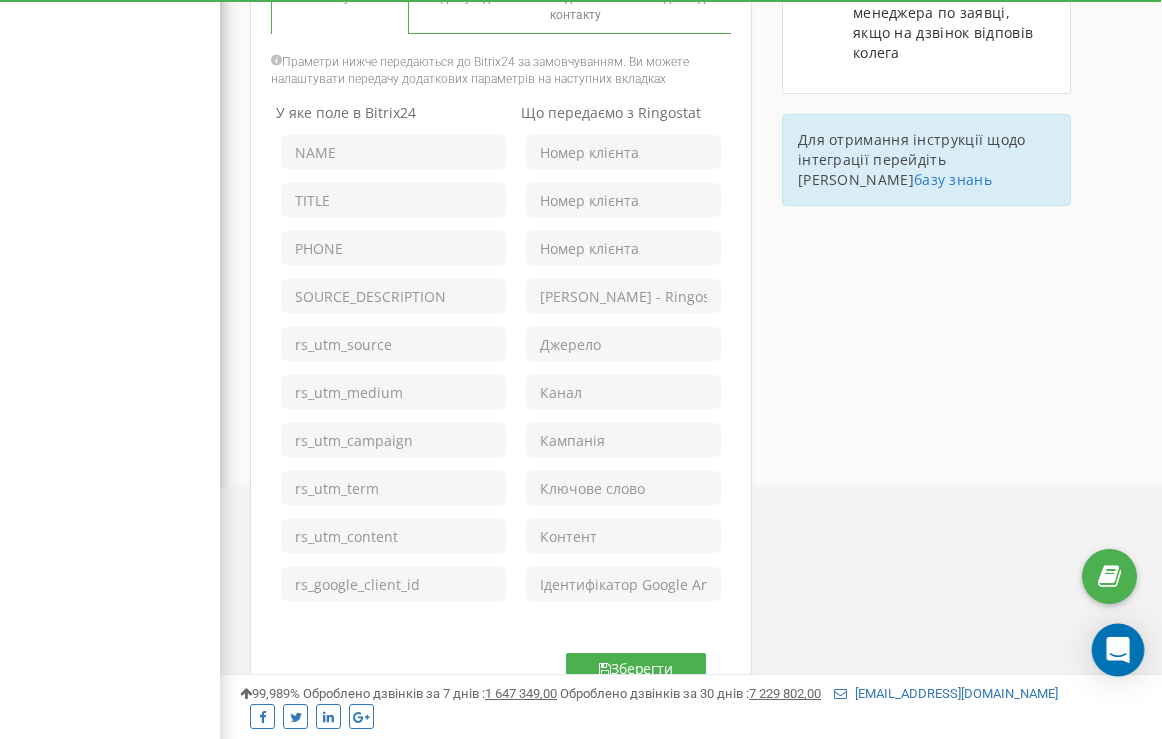click at bounding box center [1118, 650] 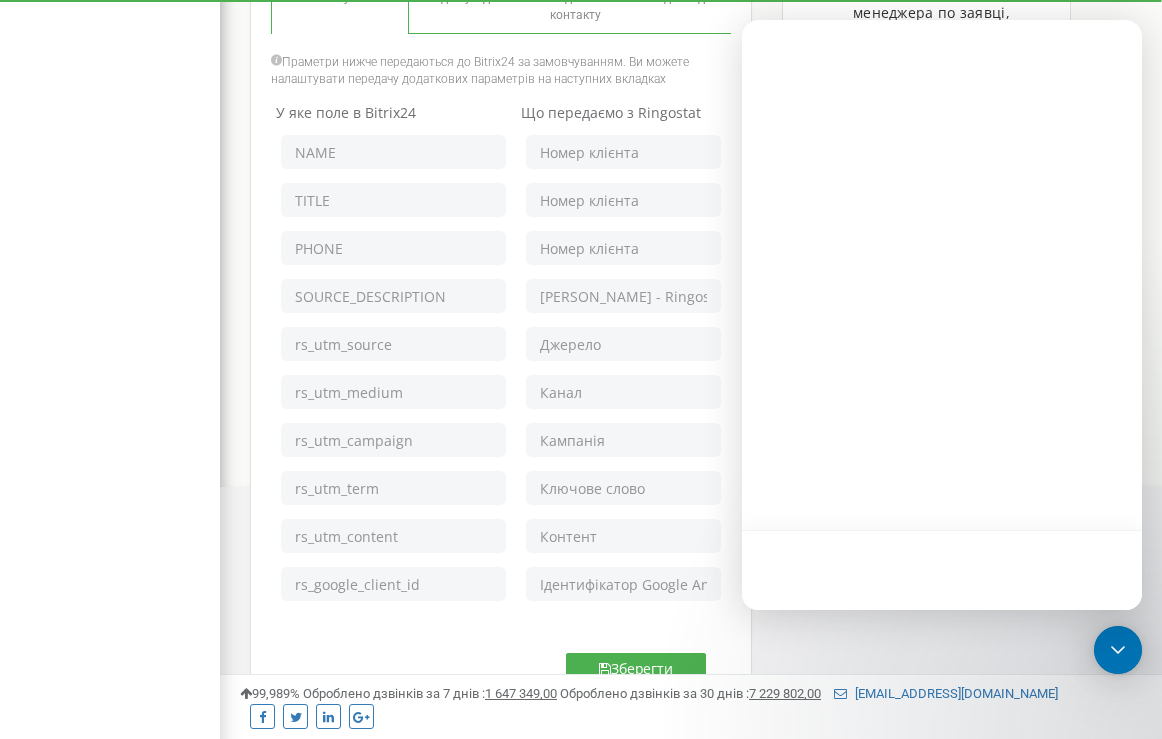 scroll, scrollTop: 0, scrollLeft: 0, axis: both 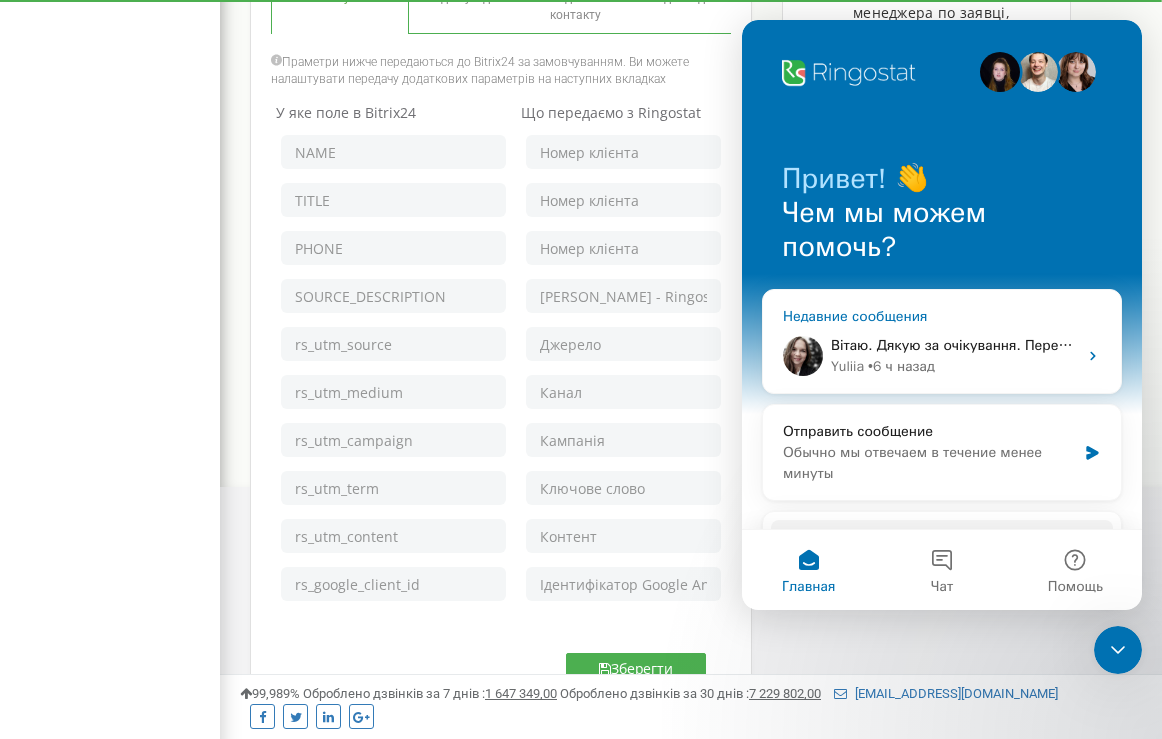 click on "Вітаю. Дякую за очікування. Перевірили логи. Від Бітрікс СРМ з вчорашнього дня отримуємо повідомлення про таку помилку: [CRM Extended Client Error] 400, POST, Telephony.externalcall.attachRecord, Client error: `POST https://crm.atlas.net.ua/rest/2466/77xv36tr7qpseife/Telephony.externalcall.attachRecord` resulted in a `400 Bad Request` response: {"error":"","error_description":"Не вдалося зберегти файл."} Тобто Рінгостат намагається прикріпити запис дзвінка до події в Бітрікс24, але Бітрікс повертає помилку — файл не зберігся. Тому прохання звернутися з цими даними в підтримку СРМ для уточнення, чому виникає така ситуація. Чекатиму на зворотній зв'язок від вас. ​" at bounding box center [3182, 345] 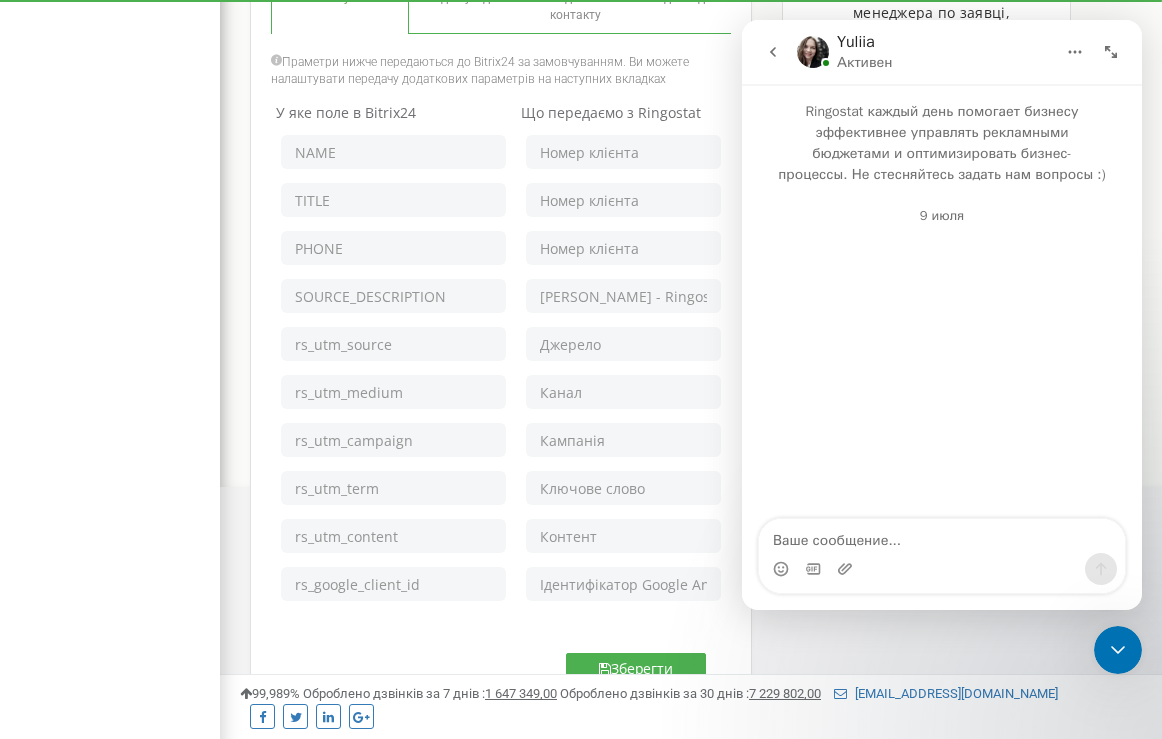 scroll, scrollTop: 512, scrollLeft: 0, axis: vertical 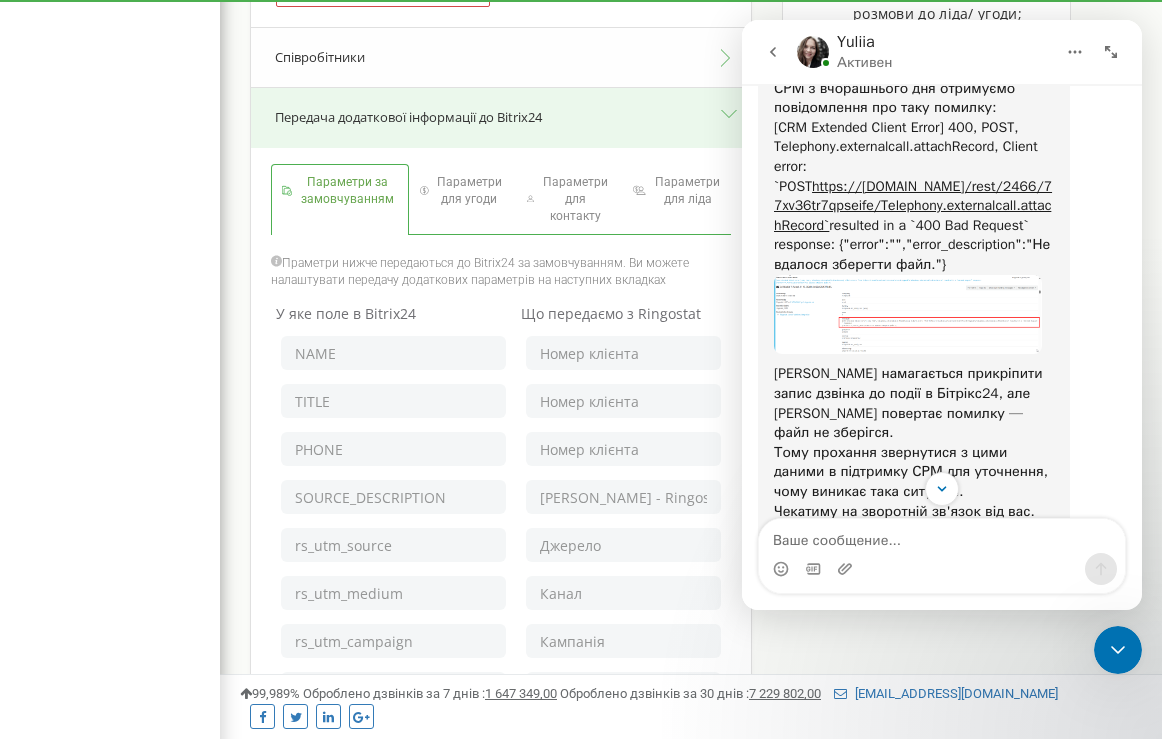click at bounding box center [908, 315] 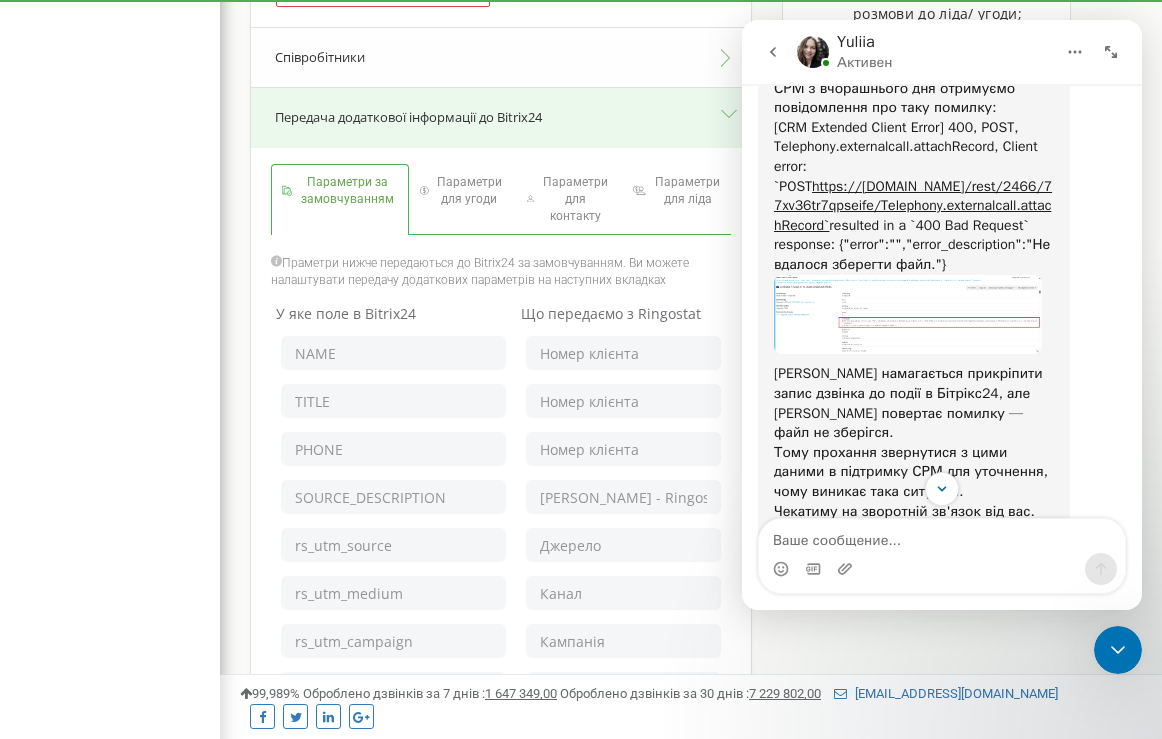 scroll, scrollTop: 0, scrollLeft: 0, axis: both 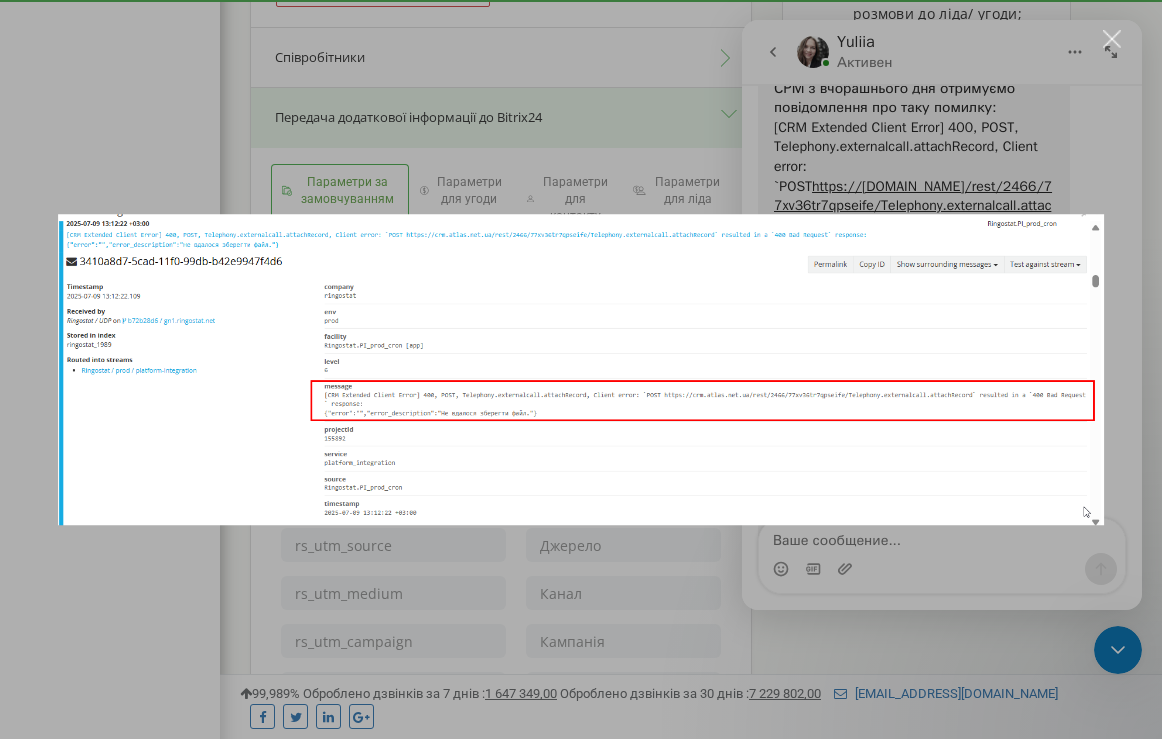 click at bounding box center (581, 369) 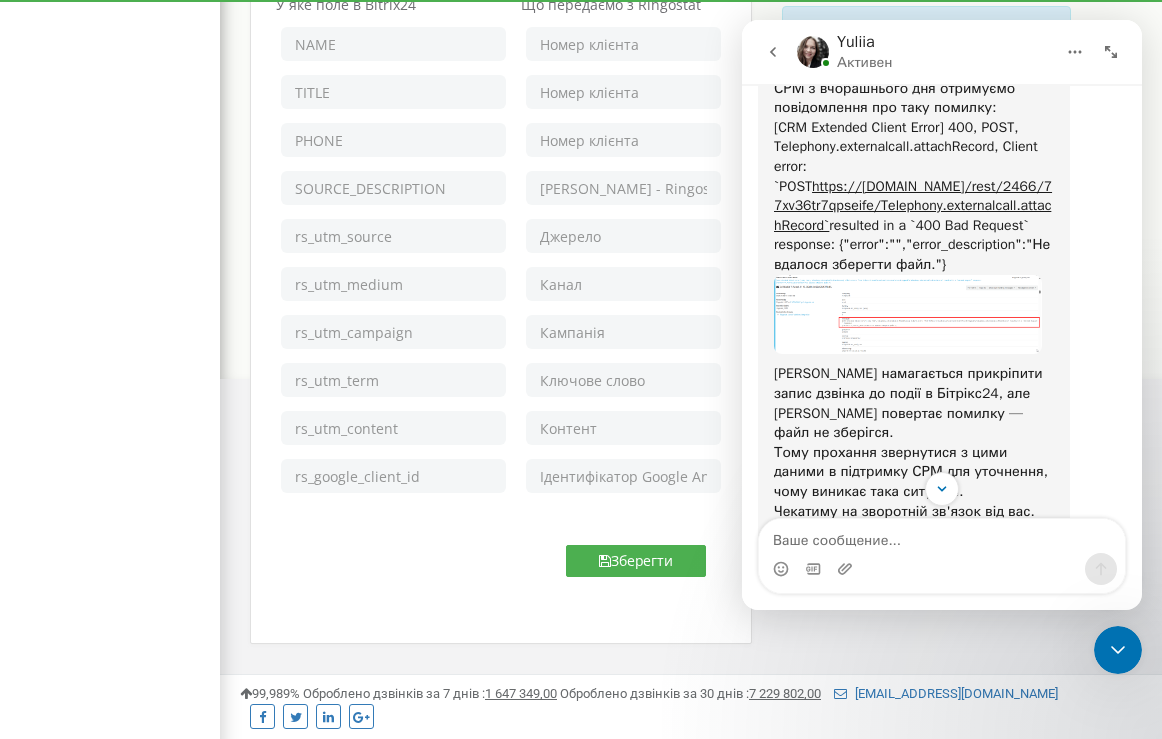 scroll, scrollTop: 837, scrollLeft: 0, axis: vertical 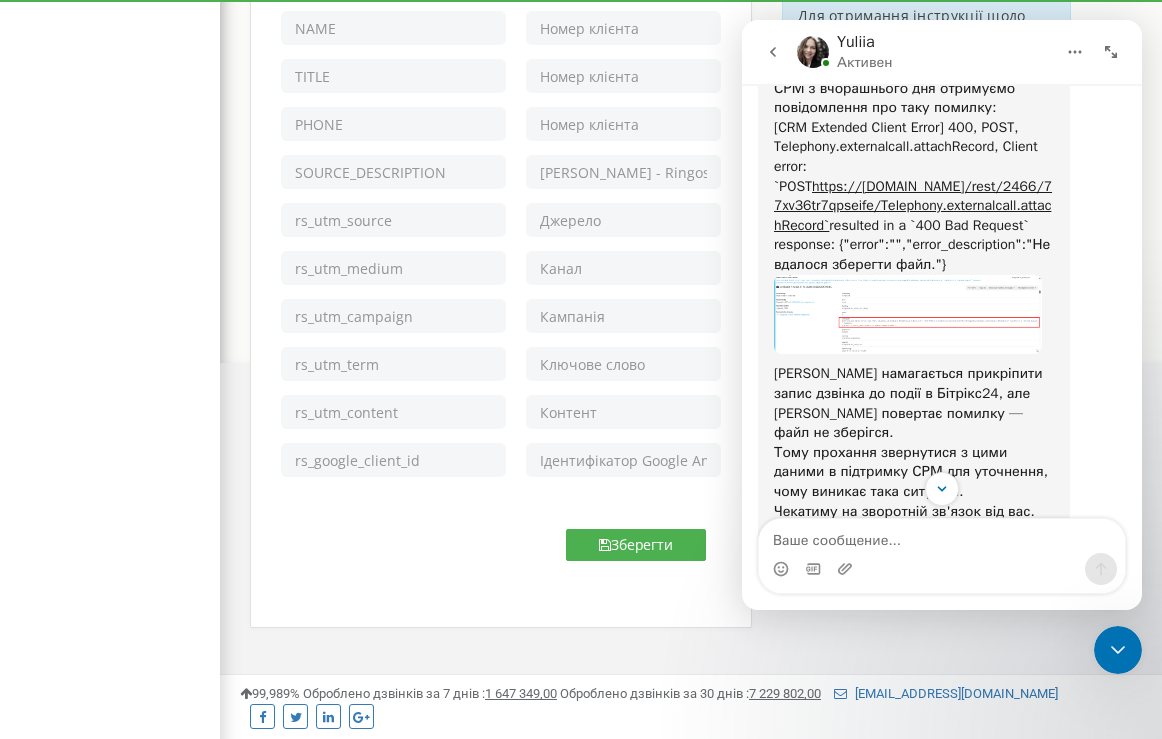 click on "Параметри за замовчуванням
Параметри для угоди
Параметри для контакту" at bounding box center (501, 213) 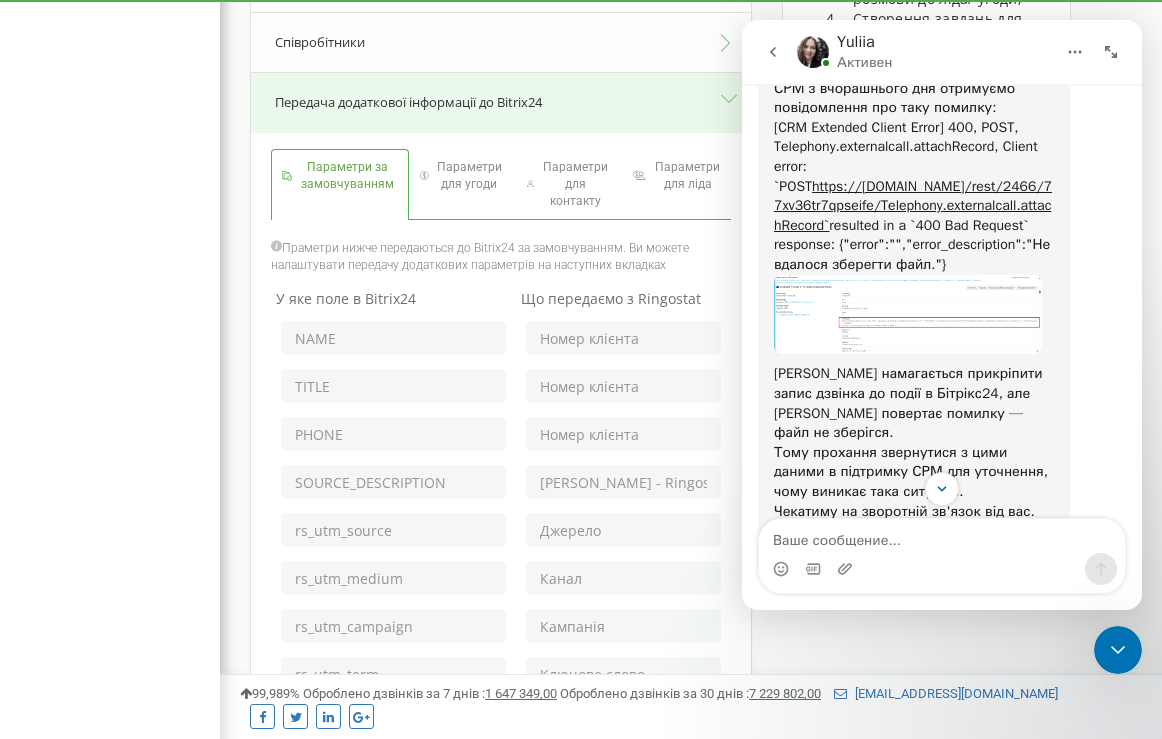 scroll, scrollTop: 292, scrollLeft: 0, axis: vertical 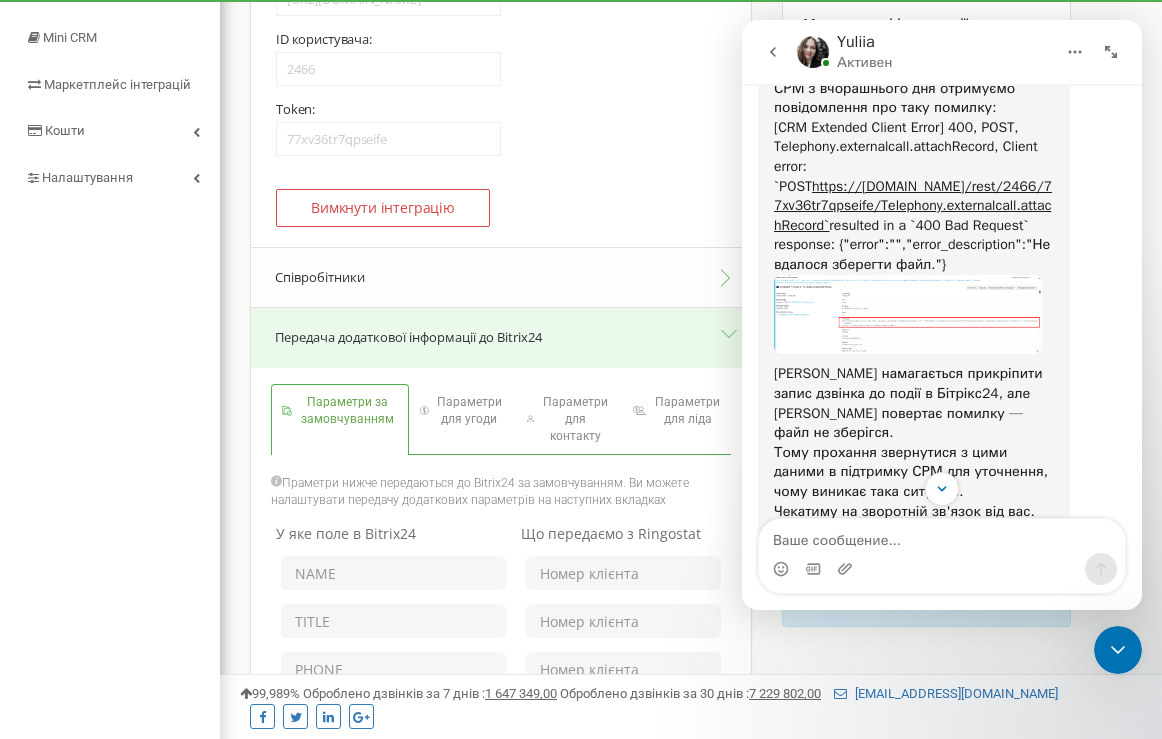 click 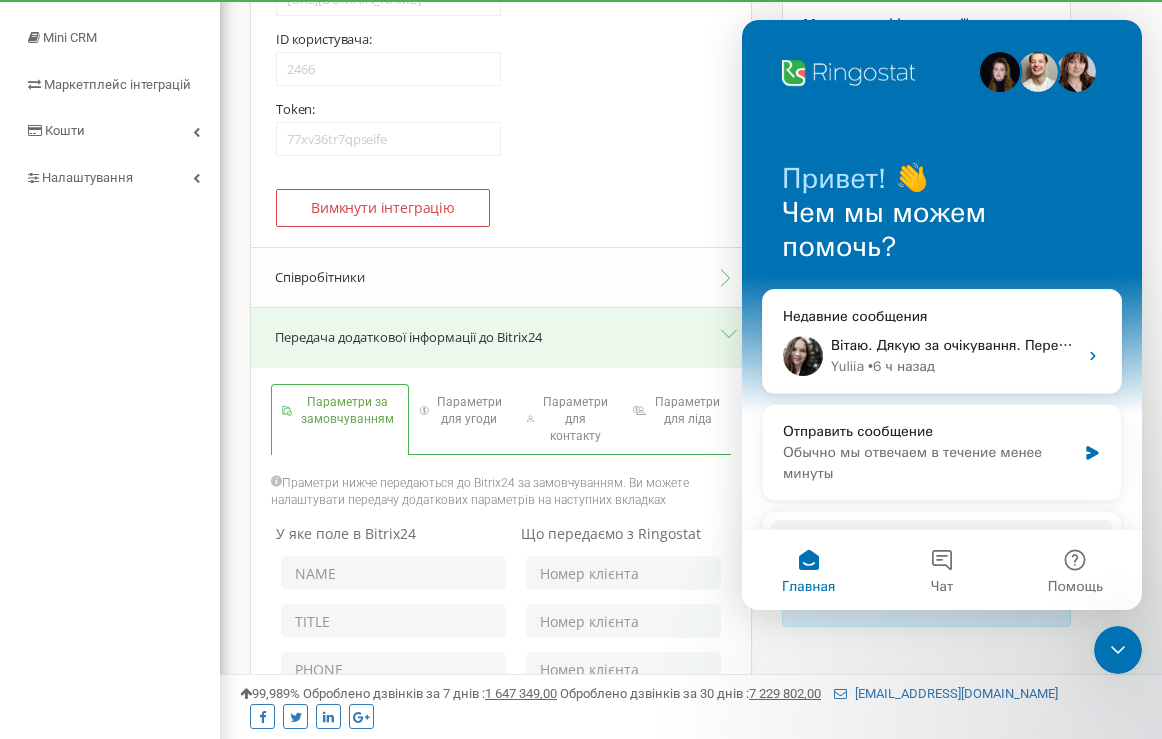 scroll, scrollTop: 0, scrollLeft: 0, axis: both 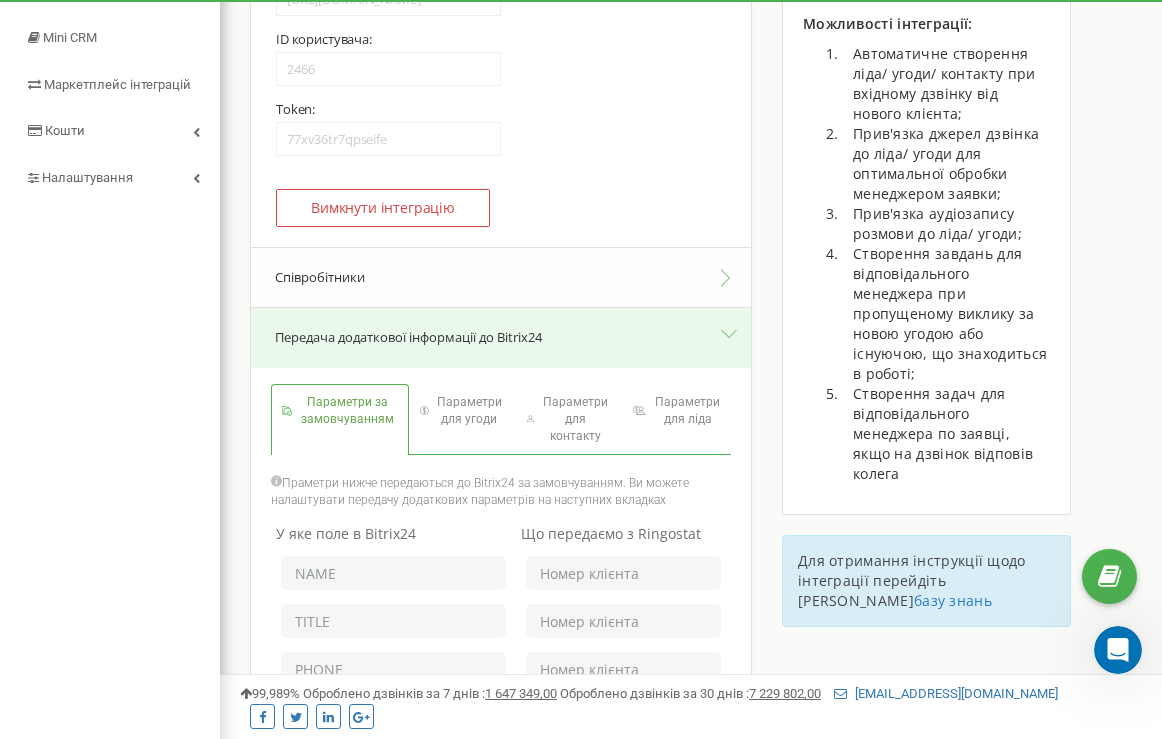 click on "Передача додаткової інформації до Bitrix24" at bounding box center [501, 338] 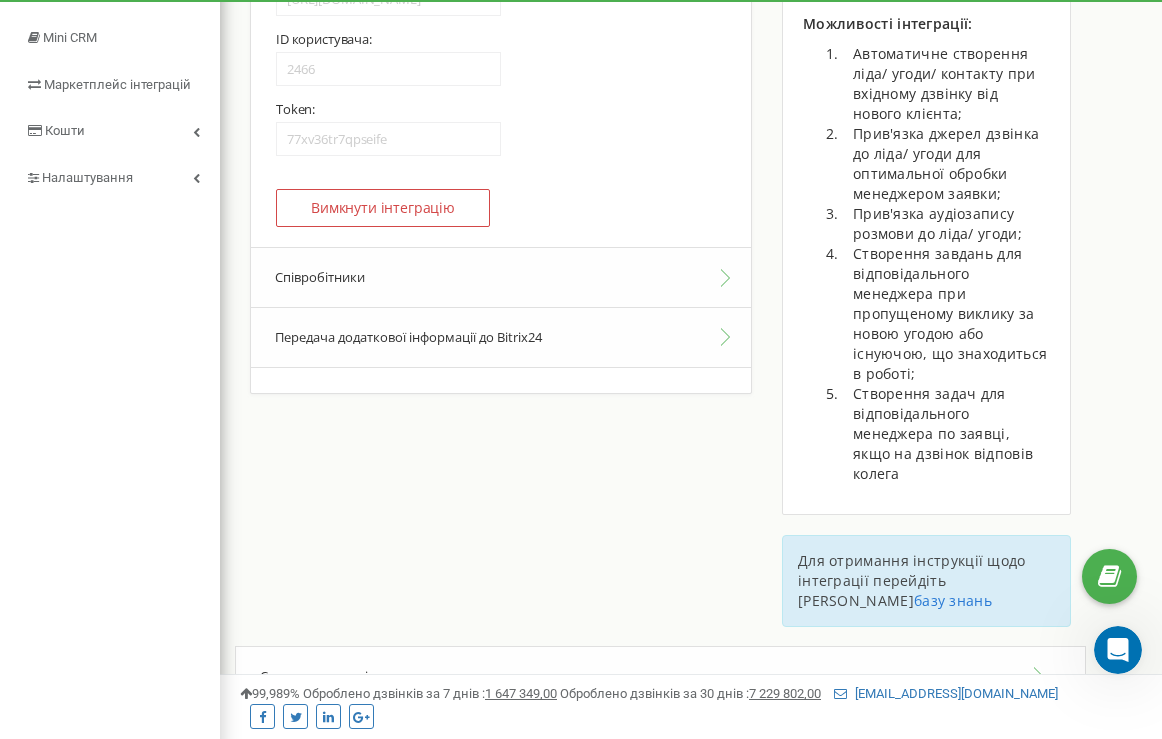 click on "Передача додаткової інформації до Bitrix24" at bounding box center [501, 338] 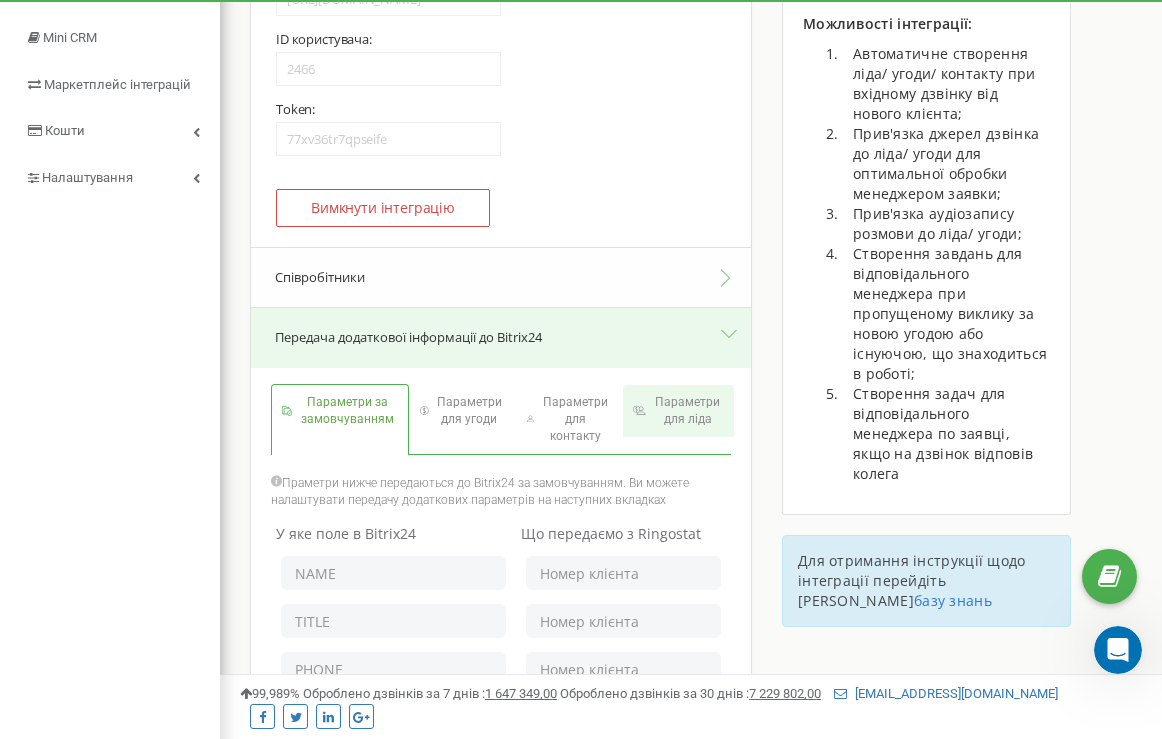 click on "Параметри для ліда" at bounding box center [687, 411] 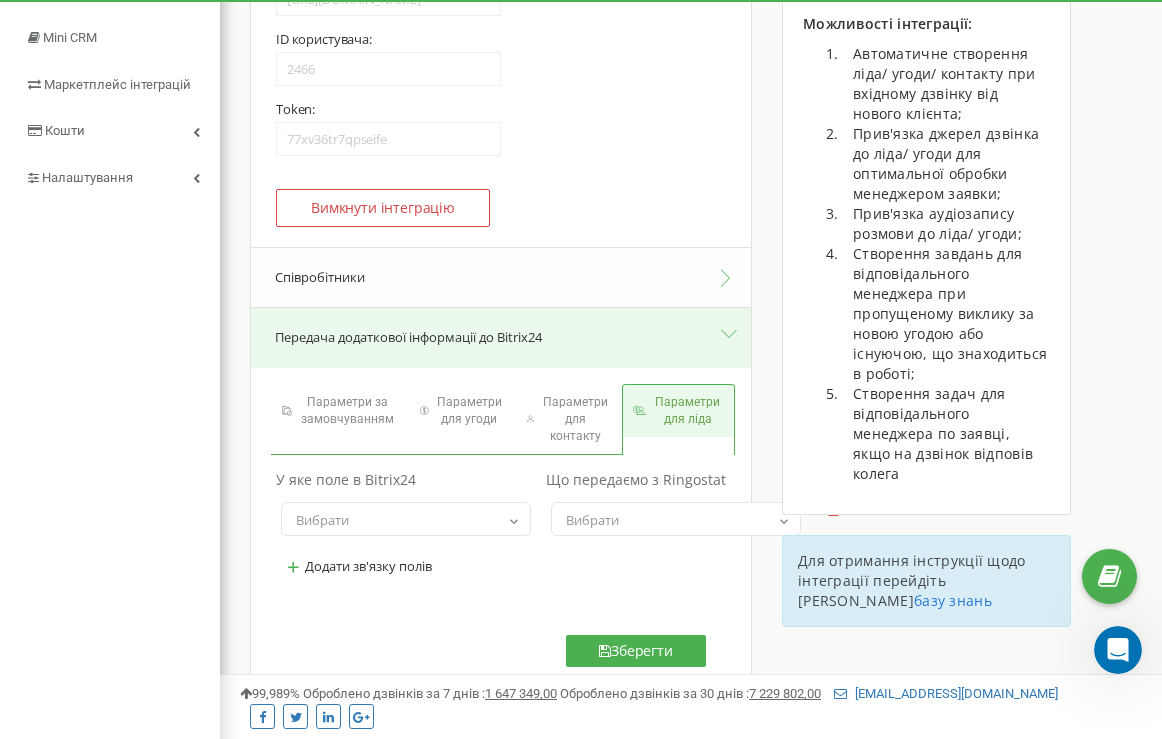 scroll, scrollTop: 375, scrollLeft: 0, axis: vertical 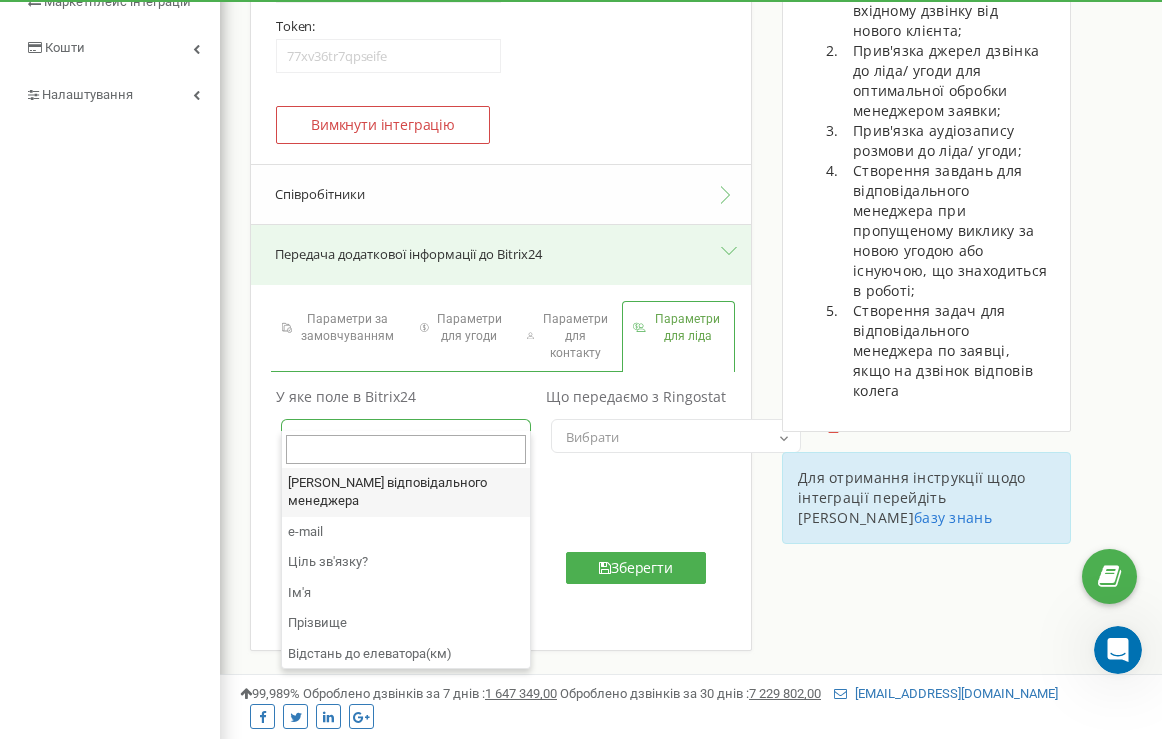 click at bounding box center (514, 437) 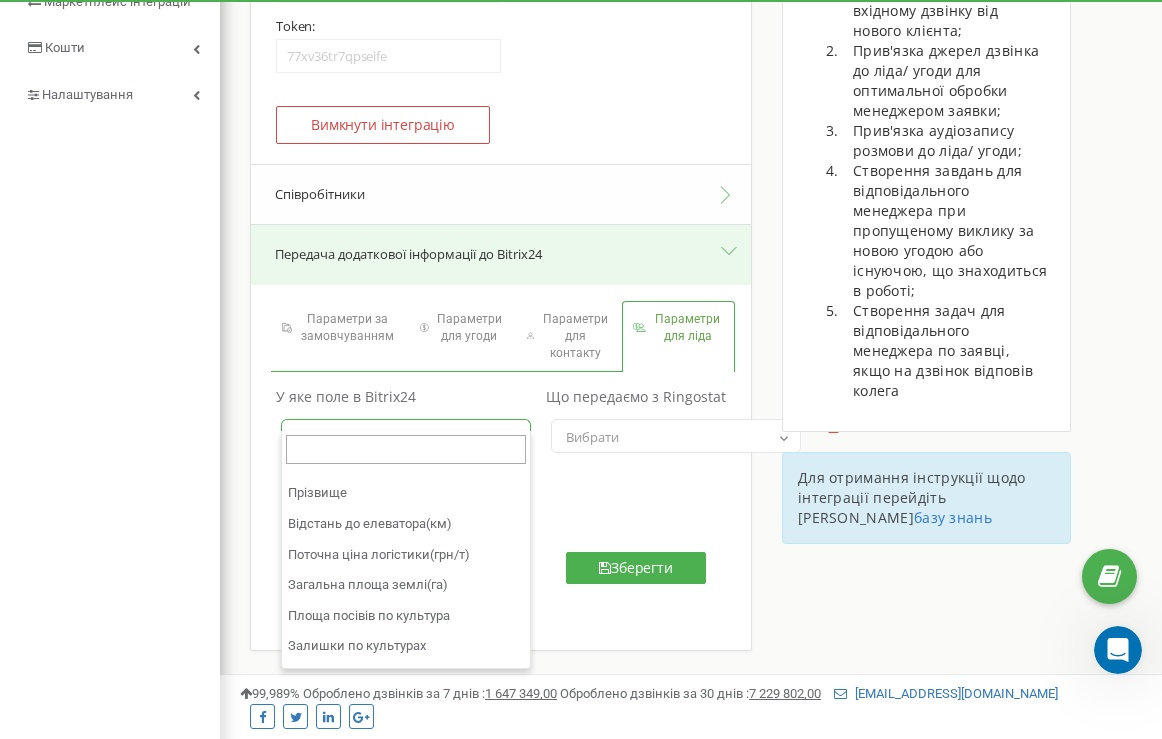 scroll, scrollTop: 134, scrollLeft: 0, axis: vertical 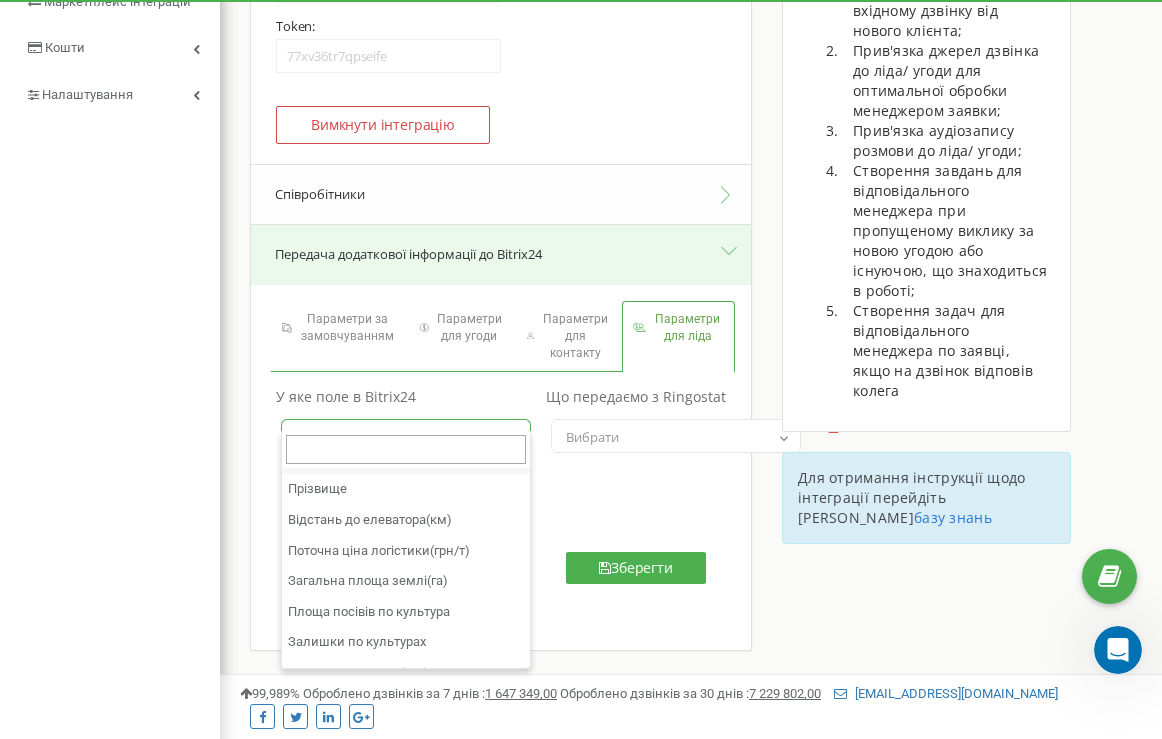 click on "Номер абонента
Куди дзвонили
Дата
Дата дзвінка в мікросекундах
Перший заповнений параметр
Тип
Ім‘я пулу Джерело" at bounding box center [676, 436] 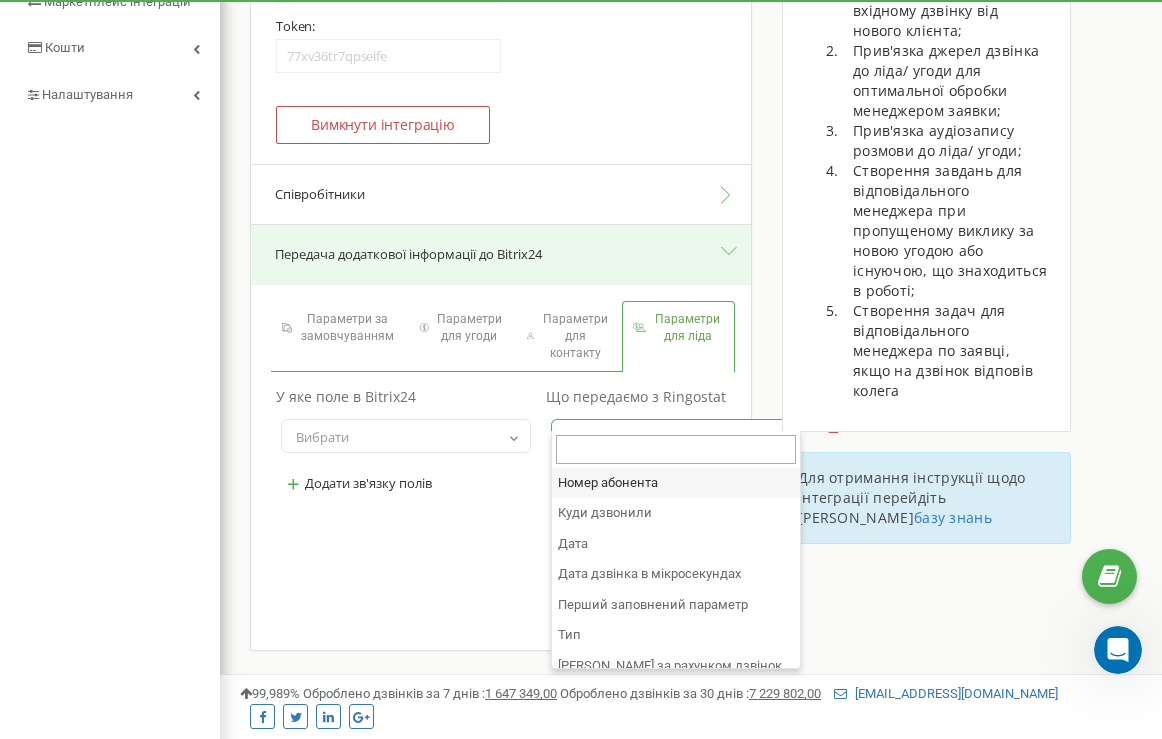 click on "Вибрати" at bounding box center [592, 437] 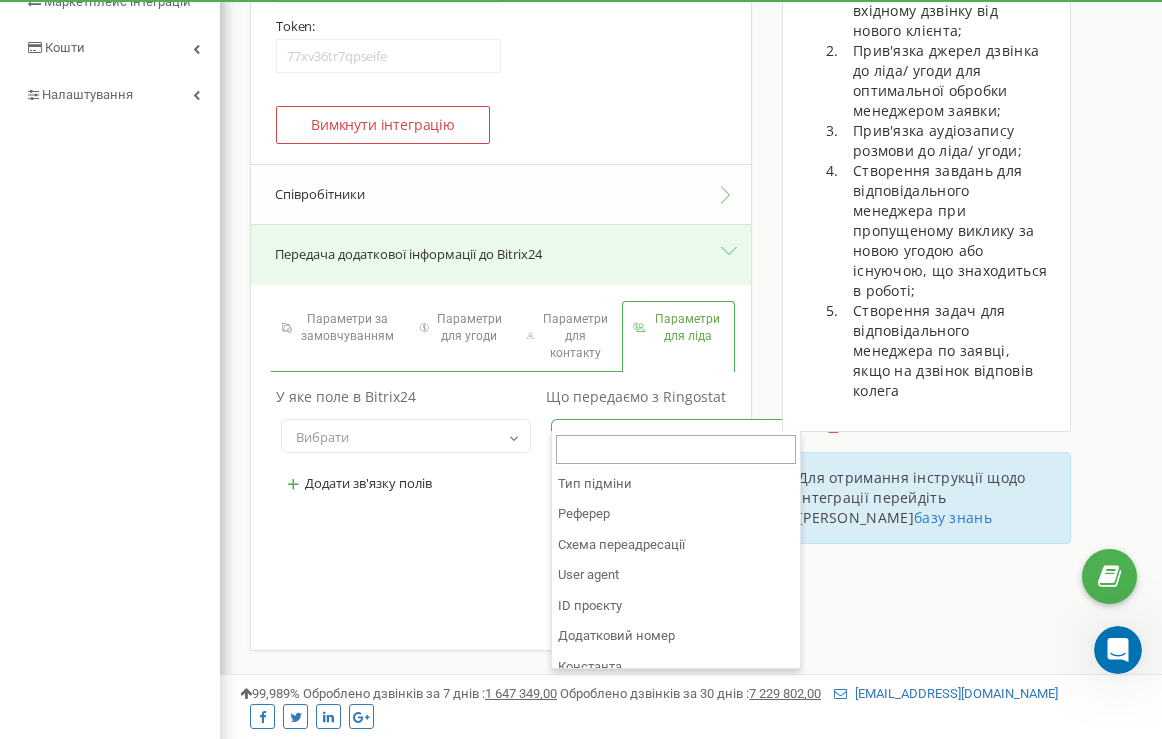 scroll, scrollTop: 700, scrollLeft: 0, axis: vertical 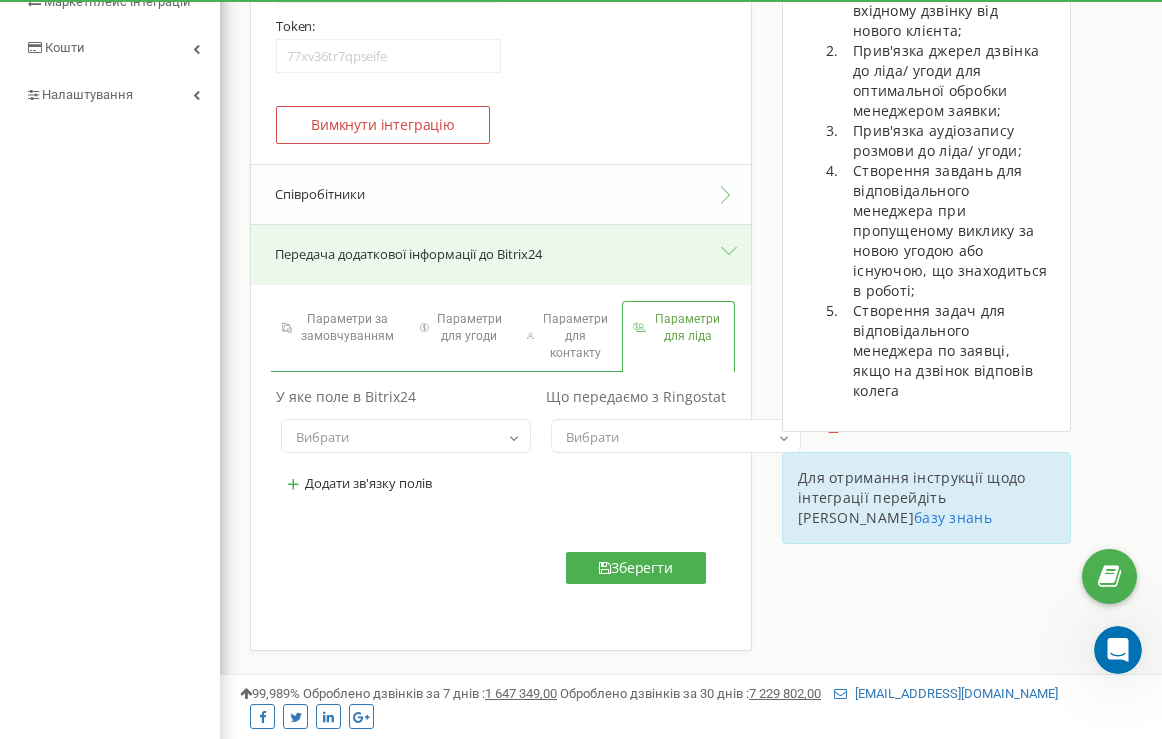 click on "Параметри за замовчуванням
Параметри для угоди
Параметри для контакту" at bounding box center [501, 455] 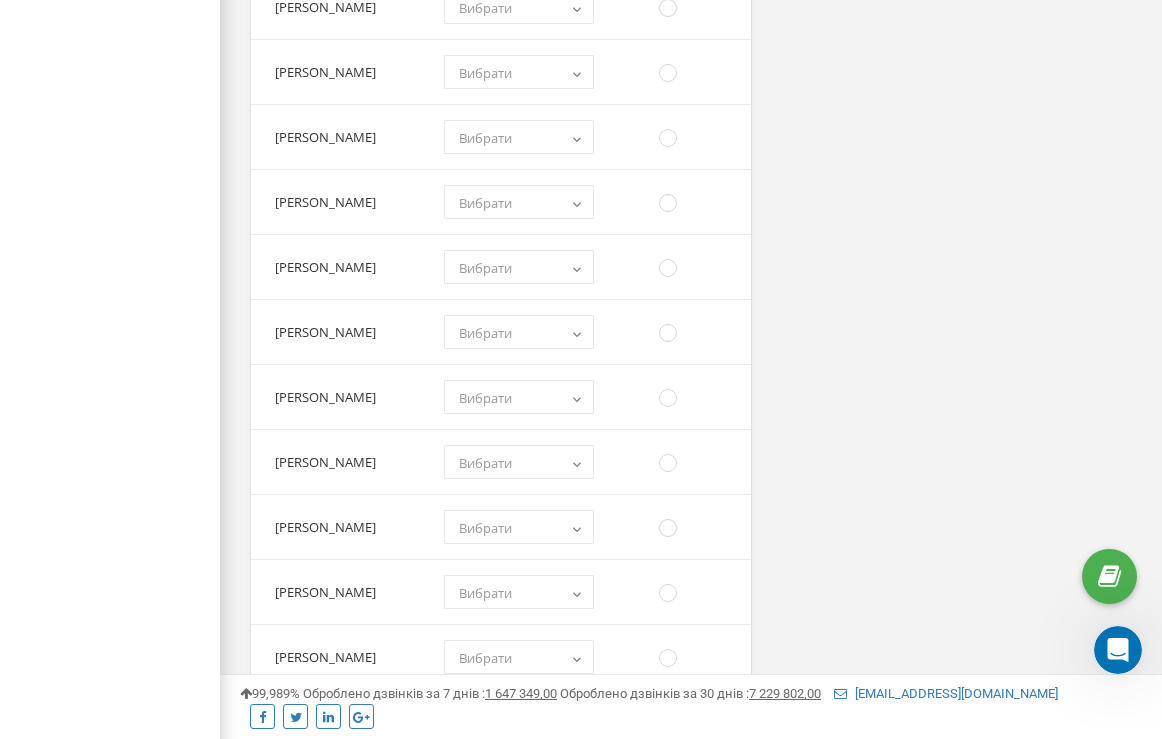 scroll, scrollTop: 2081, scrollLeft: 0, axis: vertical 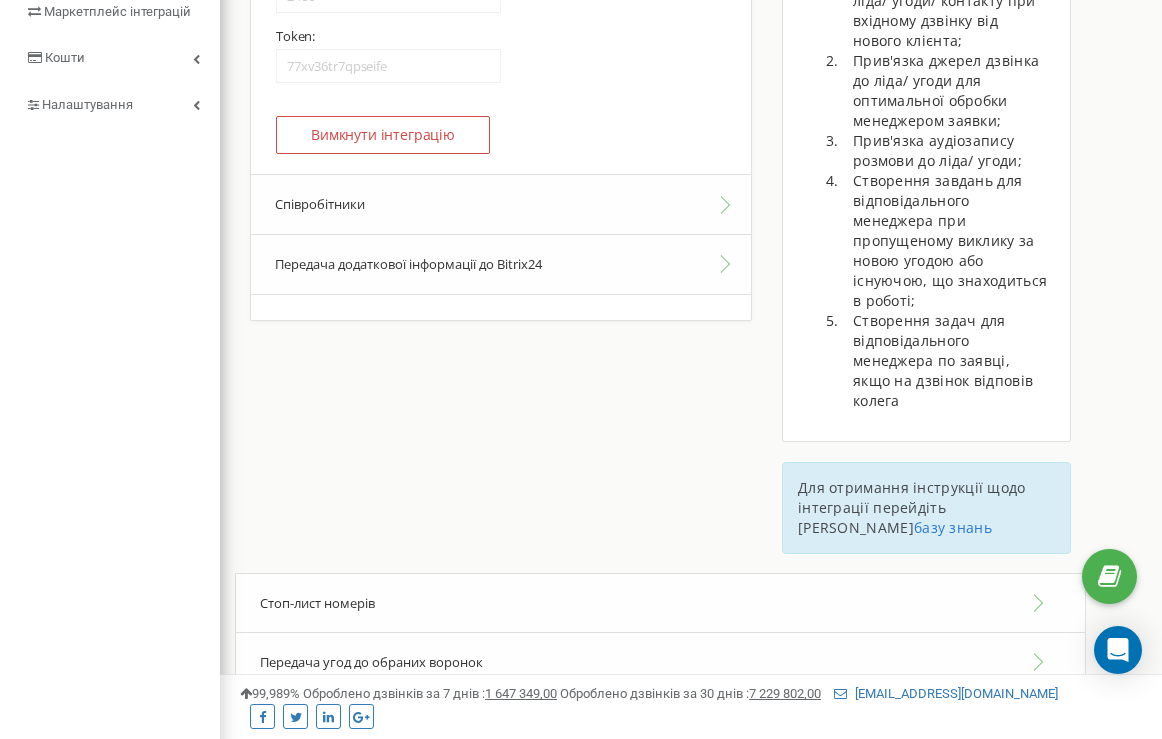 click on "Співробітники" at bounding box center [501, 204] 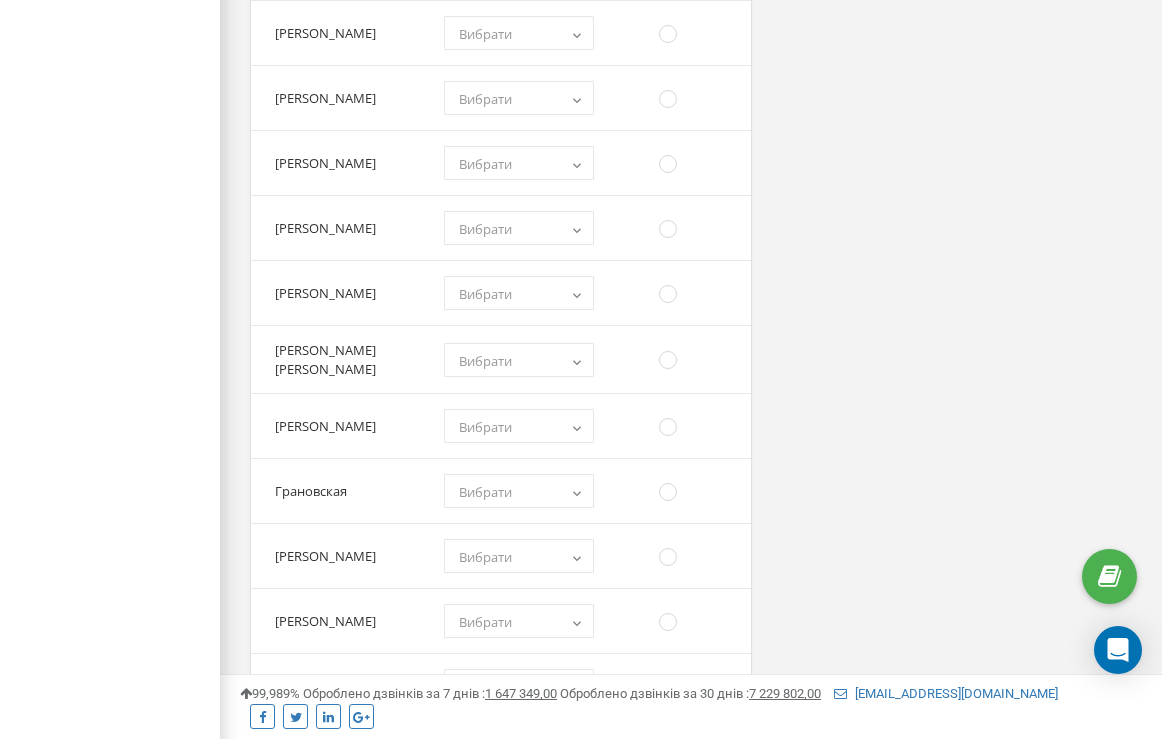 scroll, scrollTop: 5094, scrollLeft: 0, axis: vertical 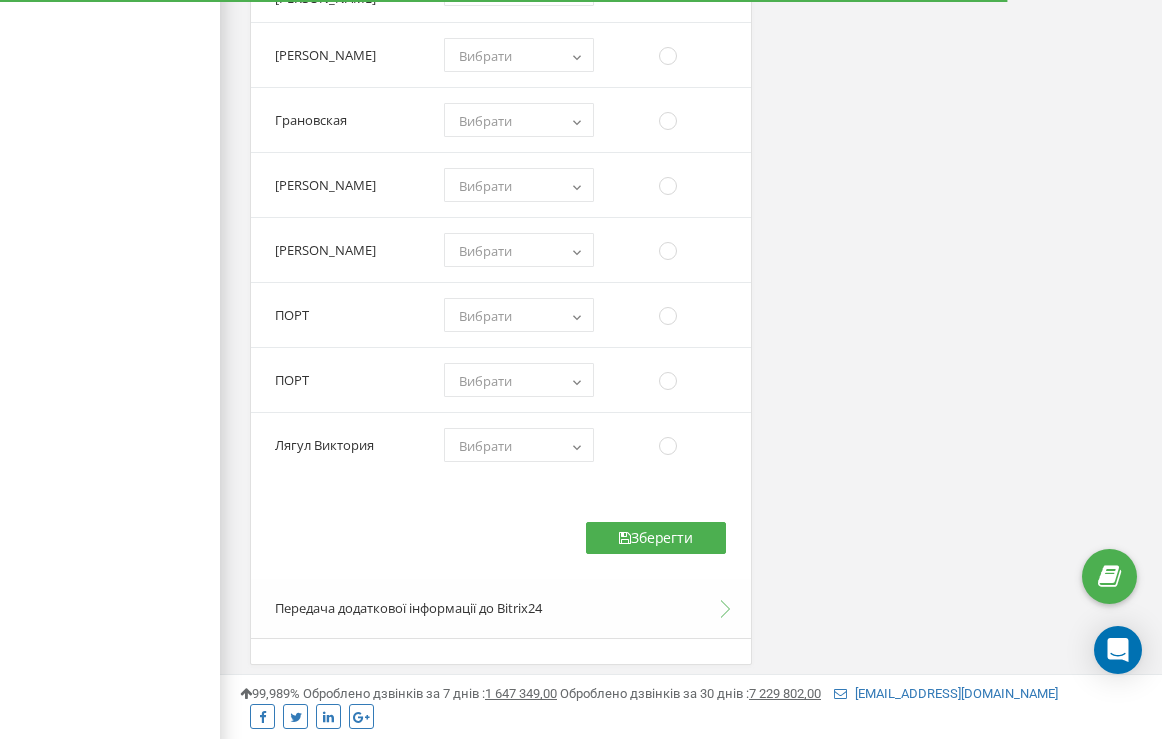 click on "Передача додаткової інформації до Bitrix24" at bounding box center (501, 609) 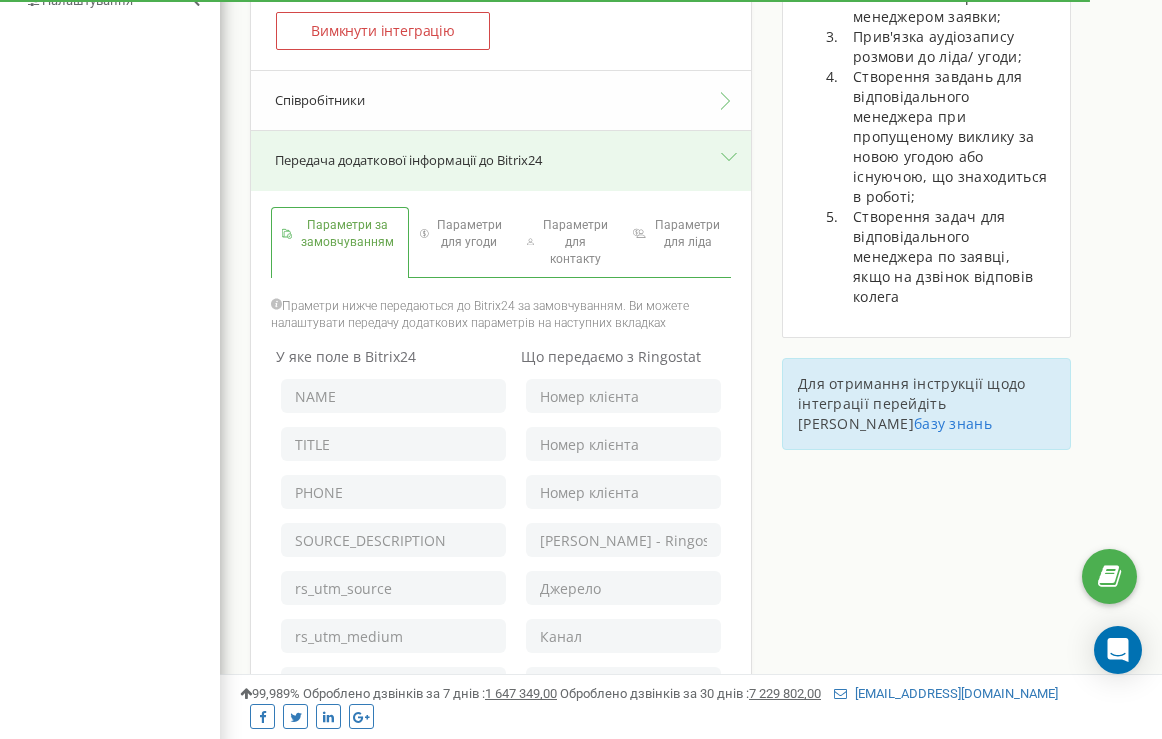 scroll, scrollTop: 415, scrollLeft: 0, axis: vertical 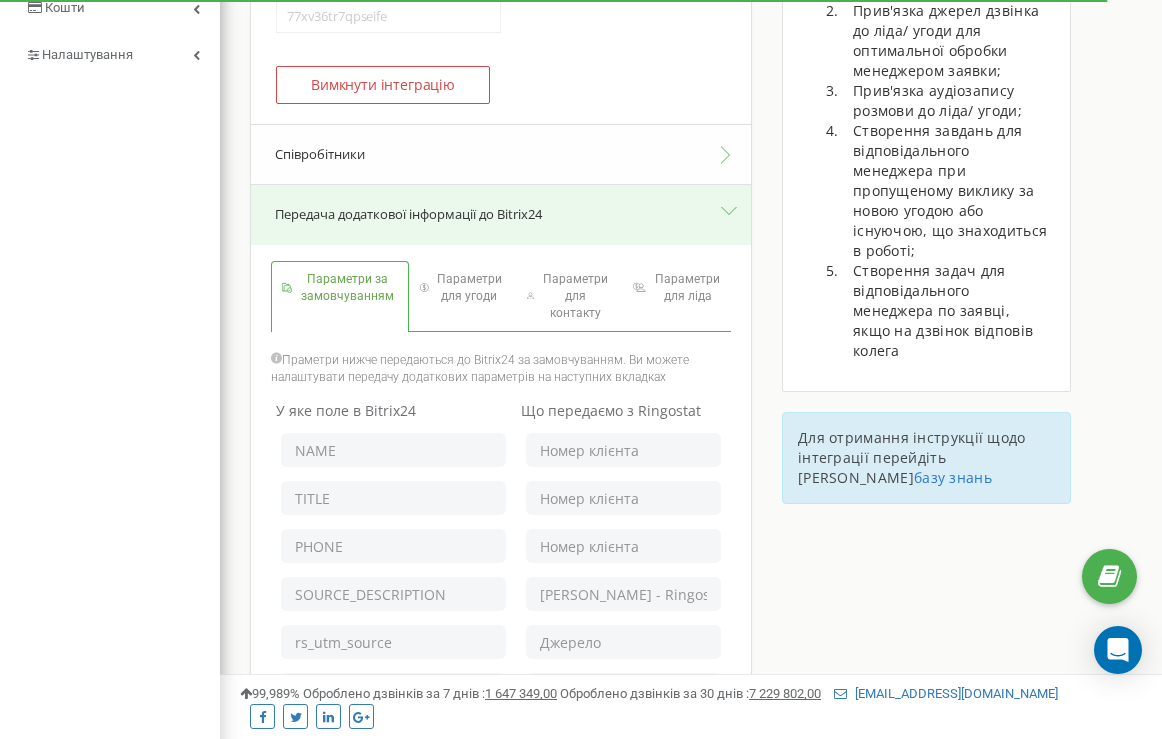 click on "Передача додаткової інформації до Bitrix24" at bounding box center (501, 215) 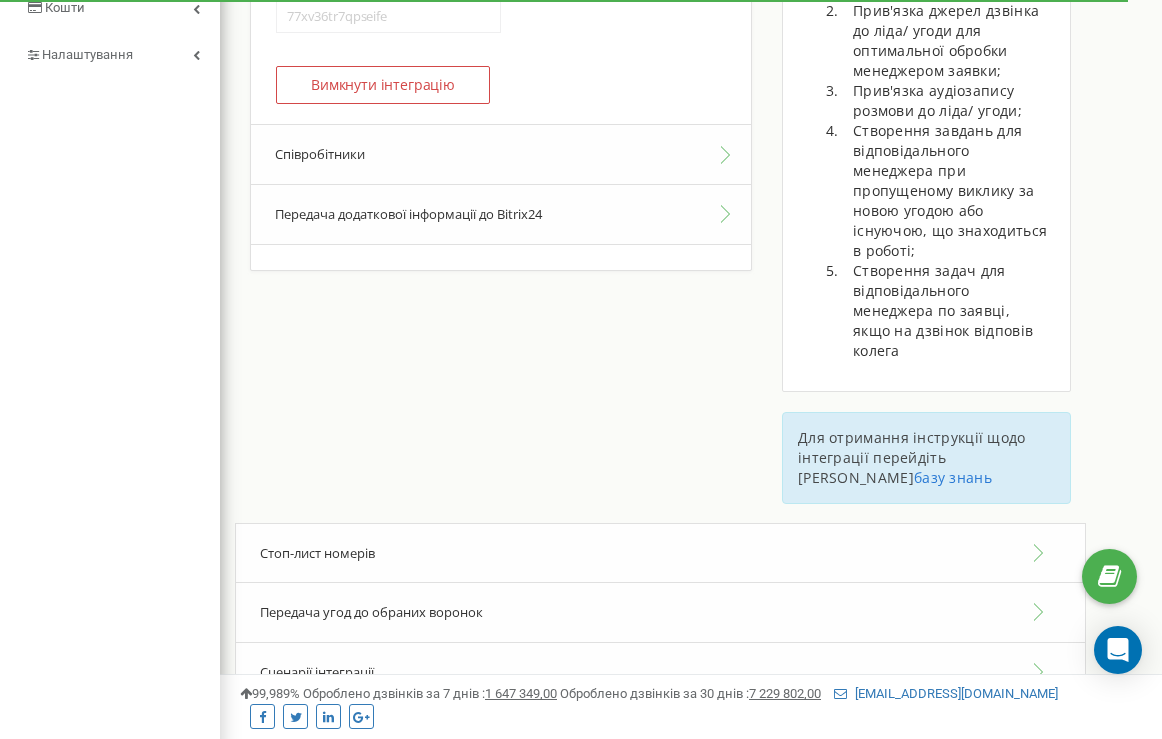 click on "Співробітники" at bounding box center (501, 154) 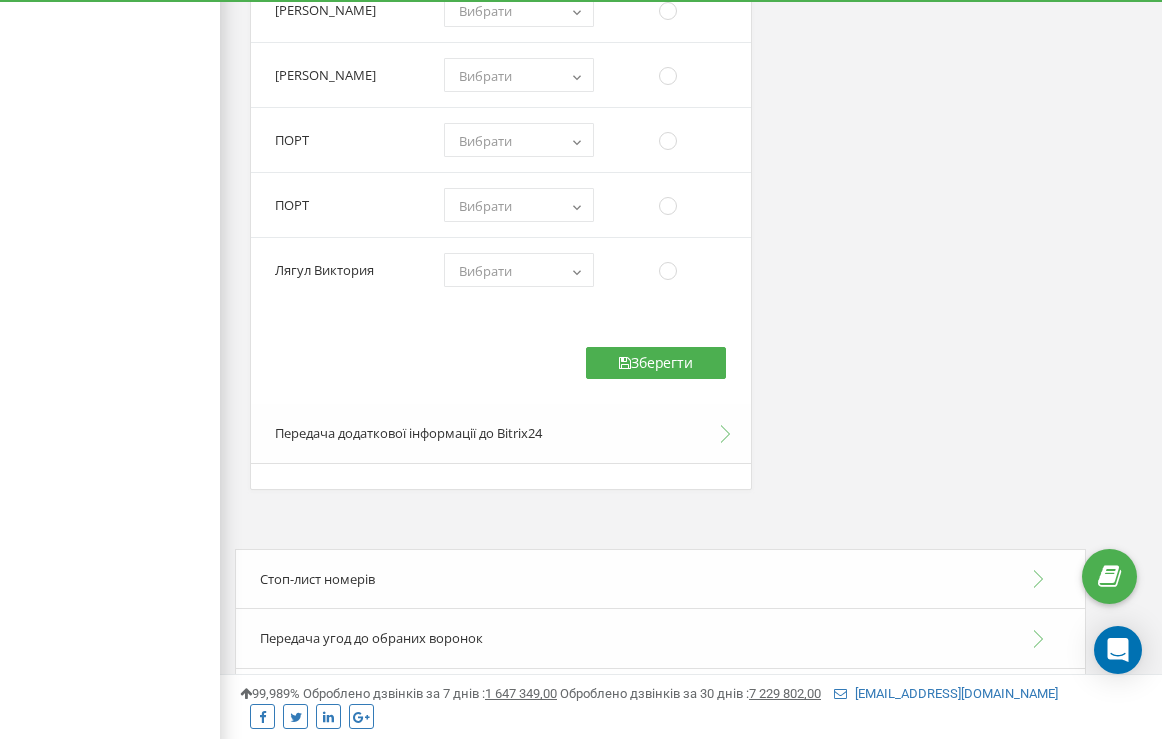 scroll, scrollTop: 5270, scrollLeft: 0, axis: vertical 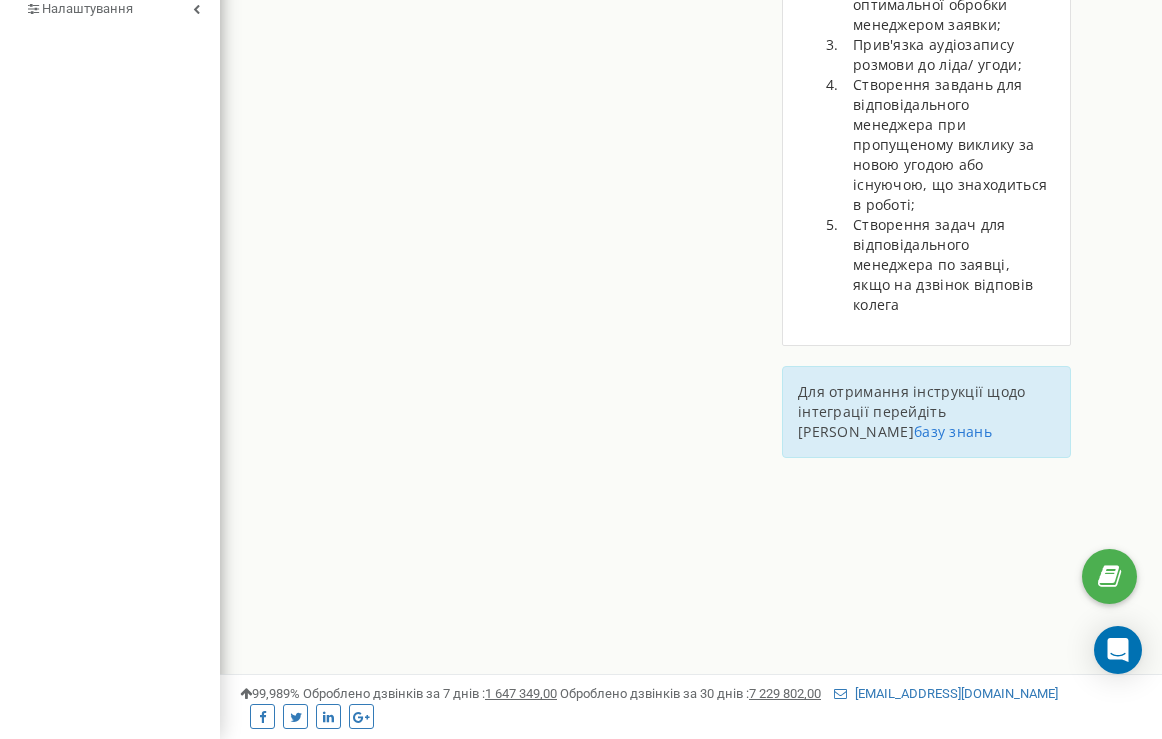 type on "[URL][DOMAIN_NAME]" 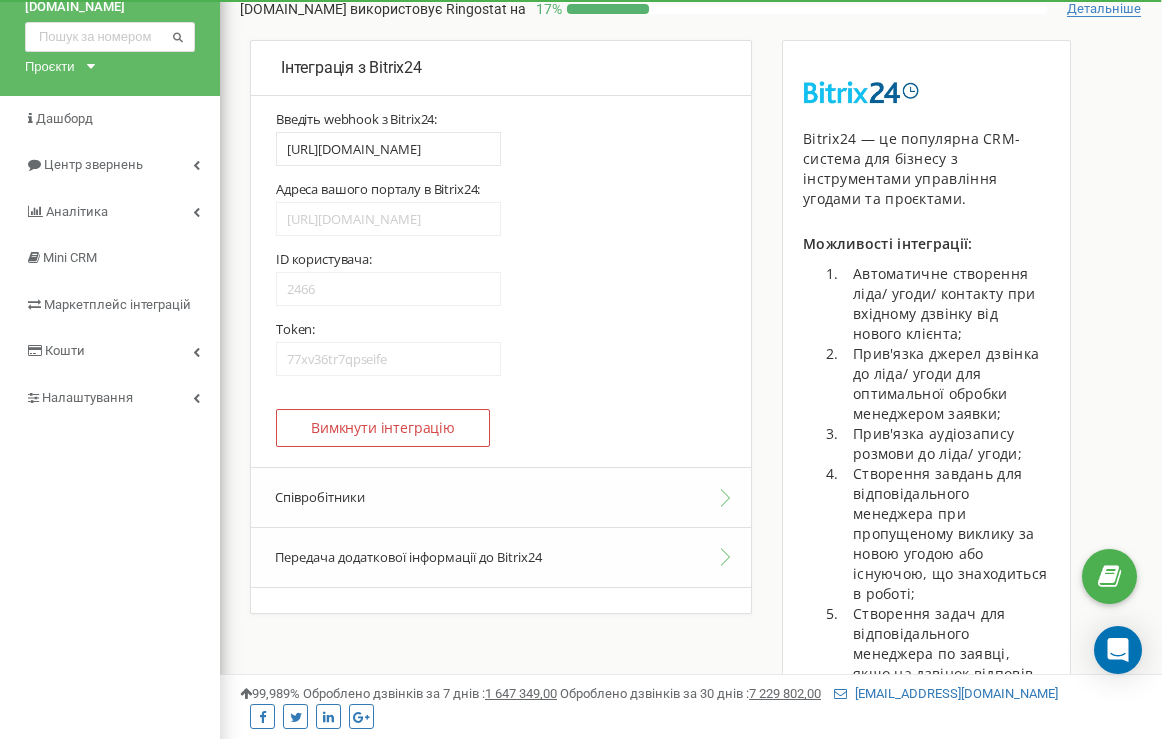 scroll, scrollTop: 108, scrollLeft: 0, axis: vertical 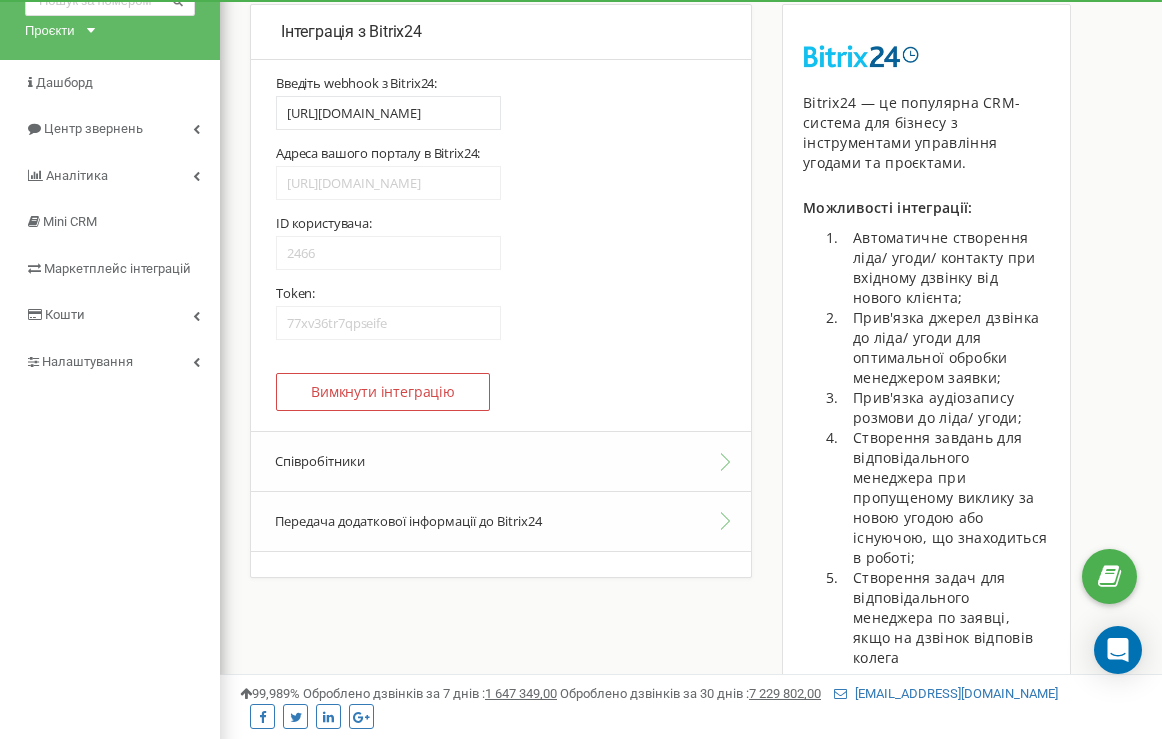 click on "Співробітники" at bounding box center (501, 461) 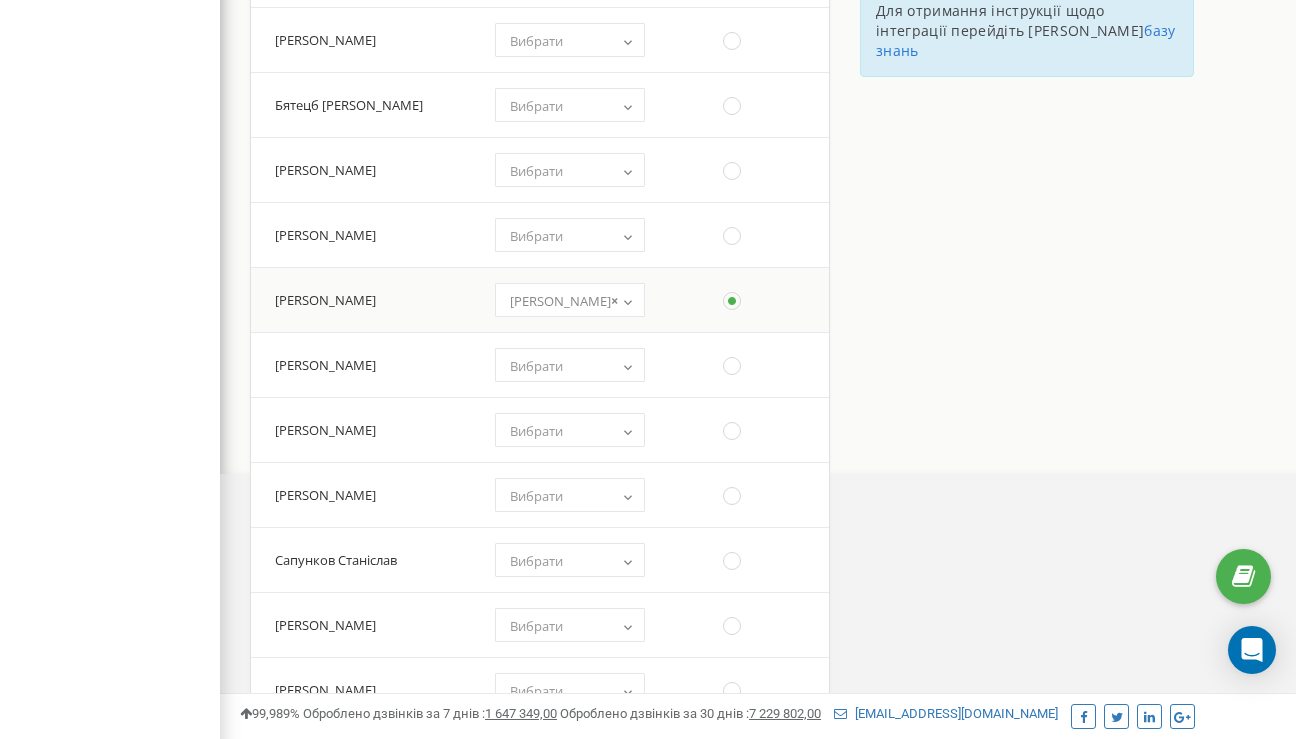 scroll, scrollTop: 694, scrollLeft: 0, axis: vertical 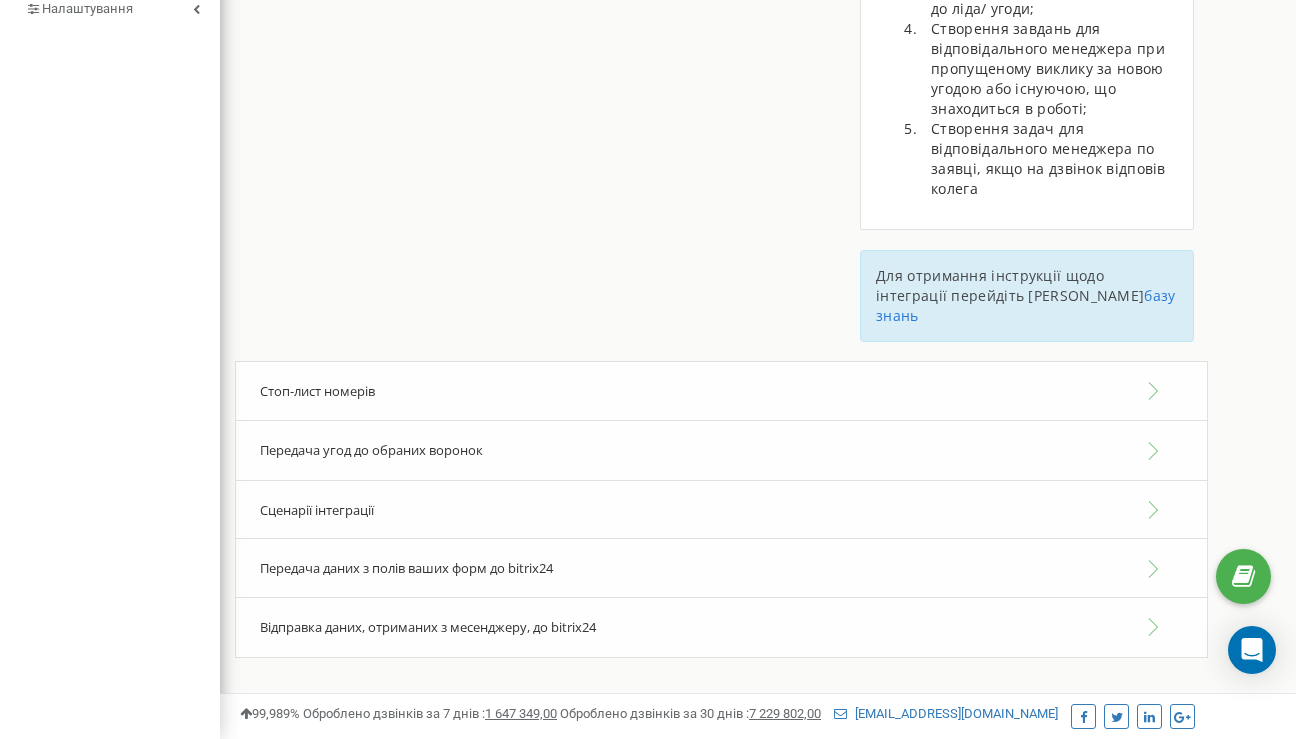 type on "[URL][DOMAIN_NAME]" 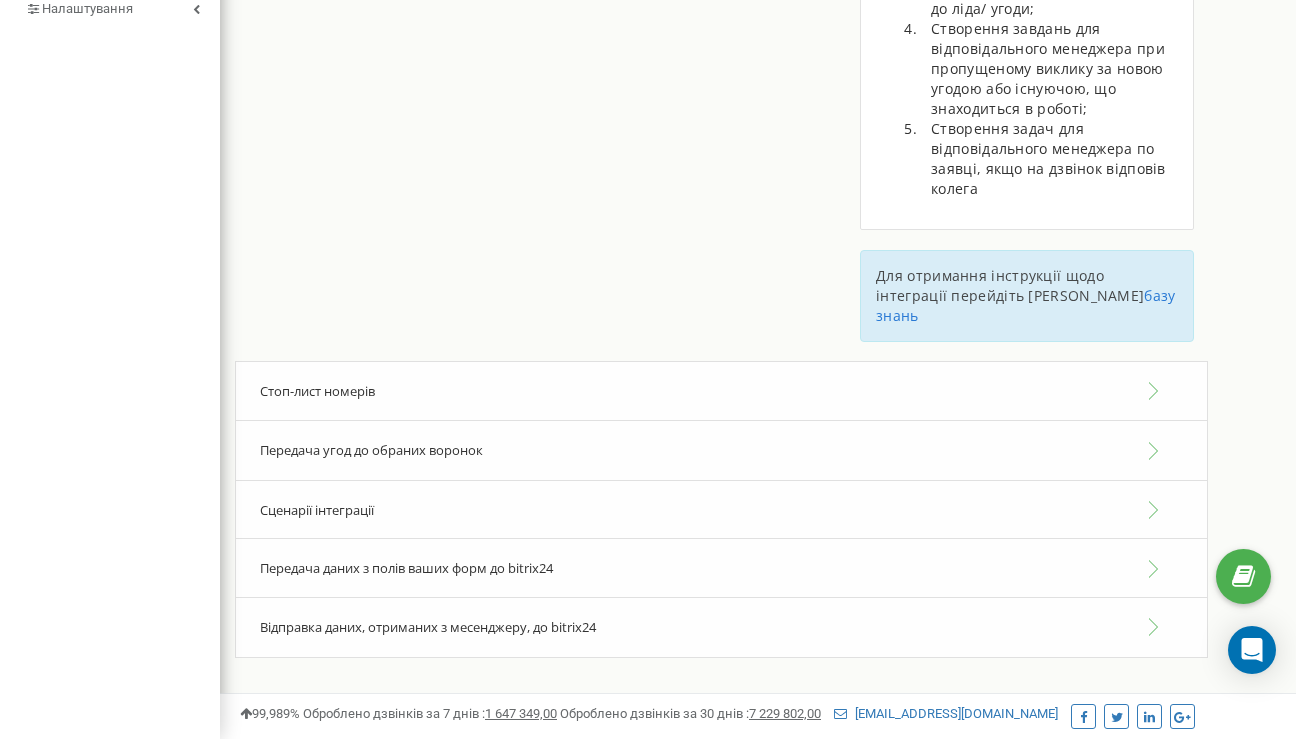 type on "[URL][DOMAIN_NAME]" 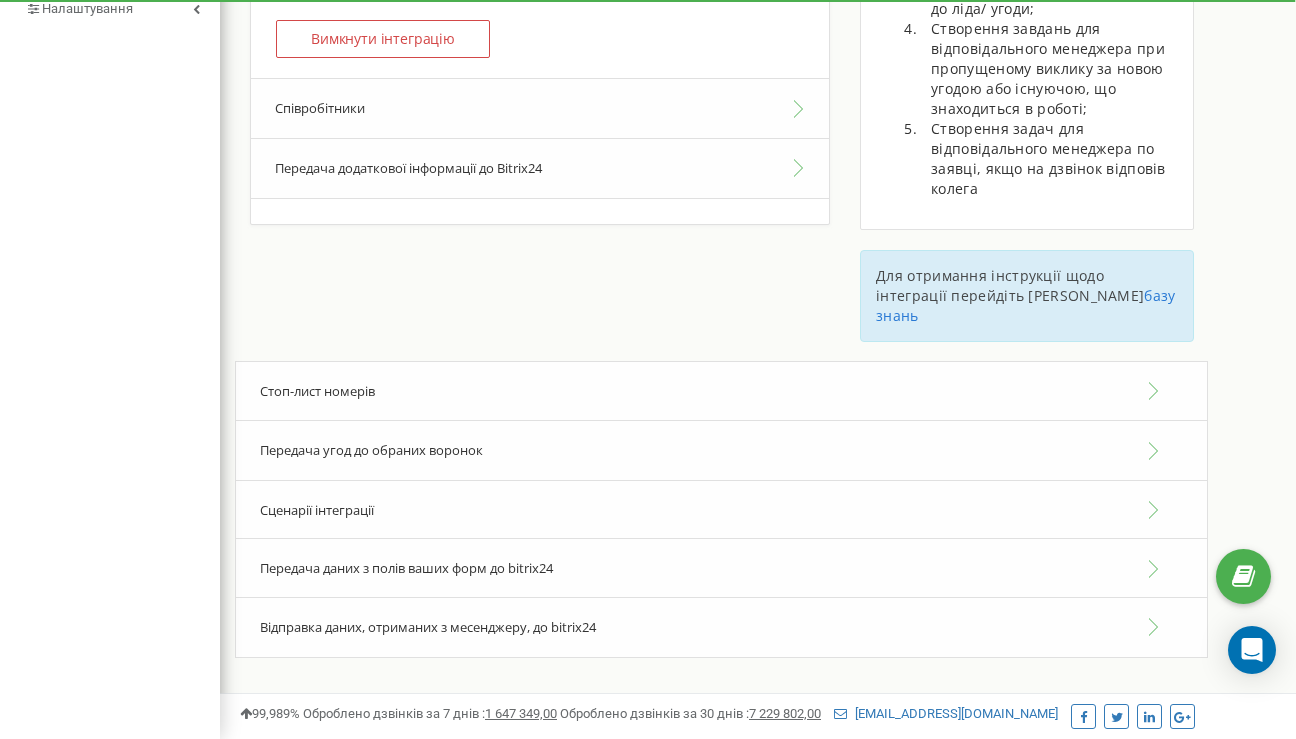 scroll, scrollTop: 481, scrollLeft: 0, axis: vertical 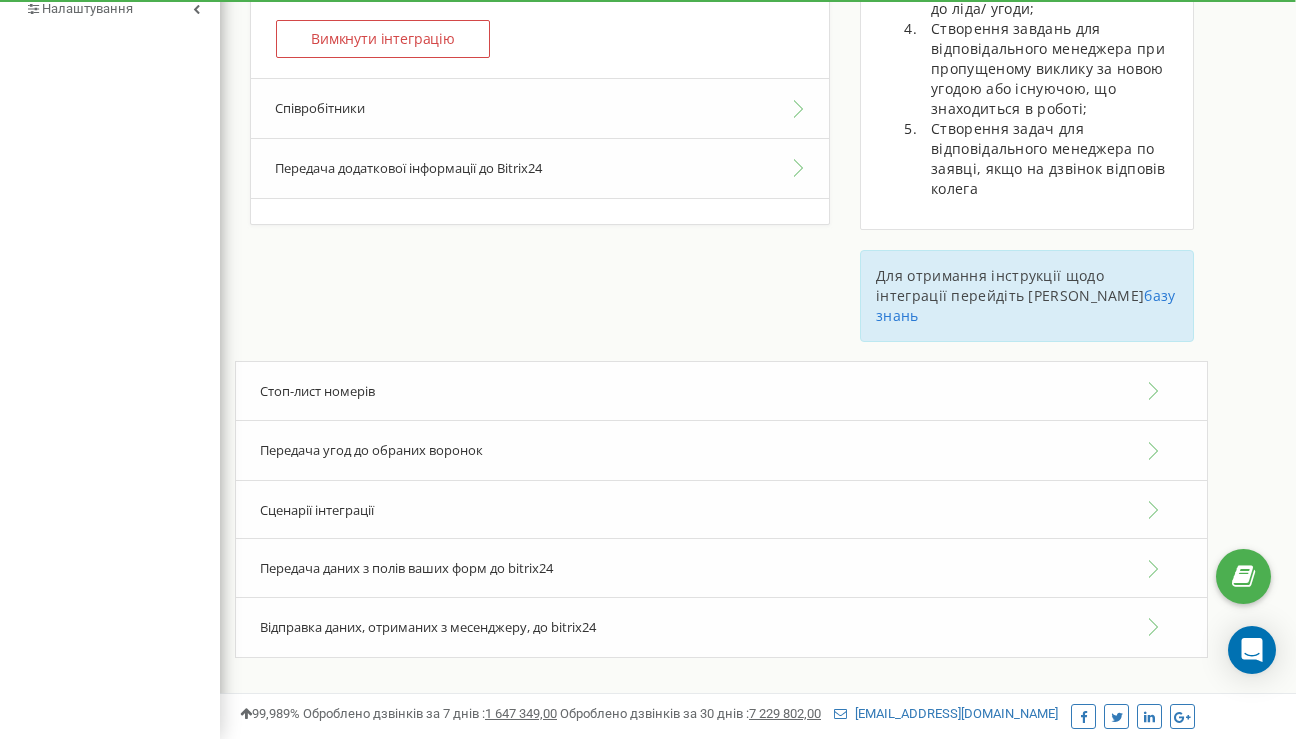 click on "Сценарії інтеграції" at bounding box center (721, 510) 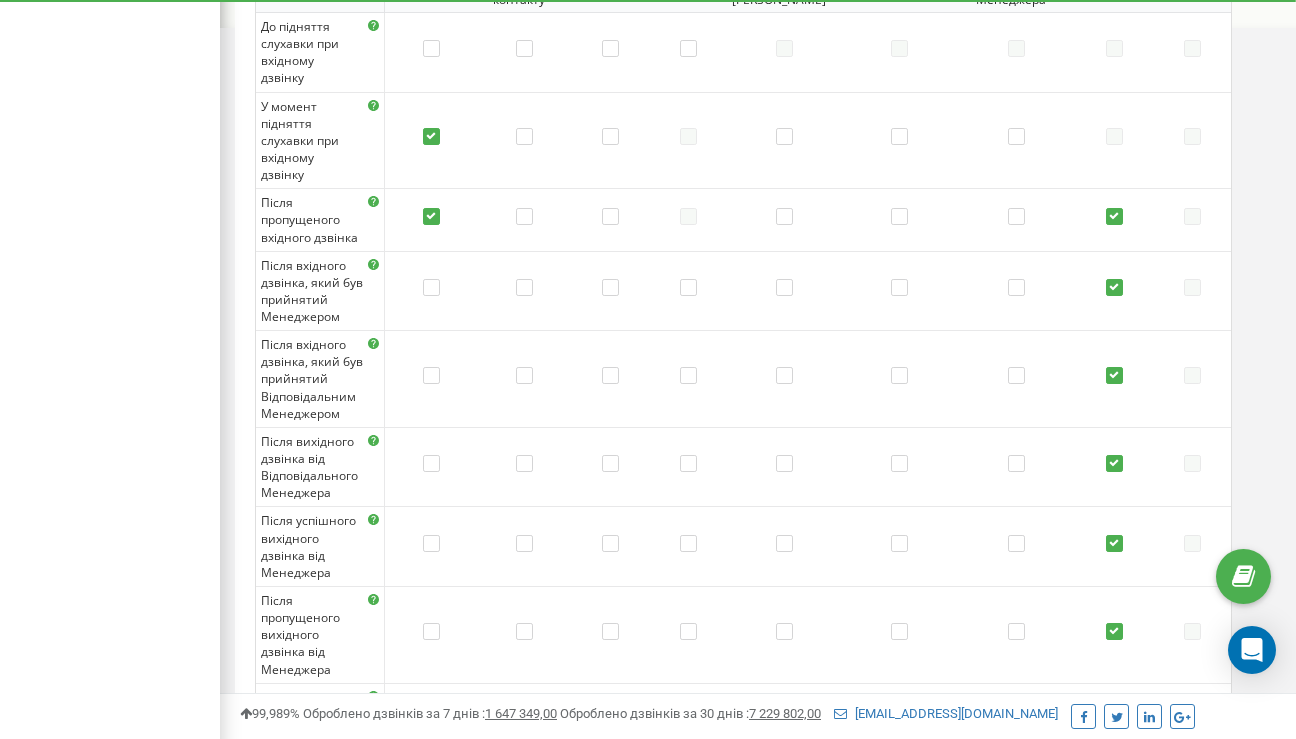 scroll, scrollTop: 809, scrollLeft: 0, axis: vertical 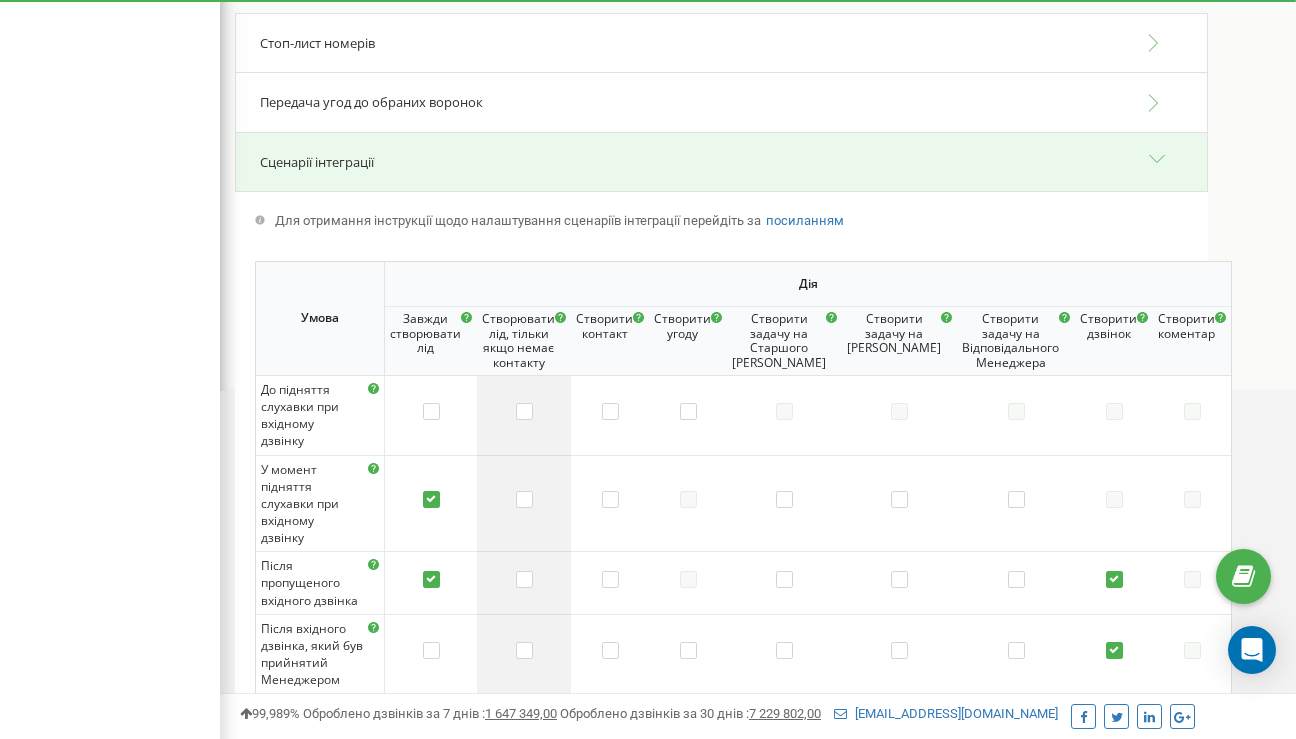 click on "Сценарії інтеграції" at bounding box center [721, 162] 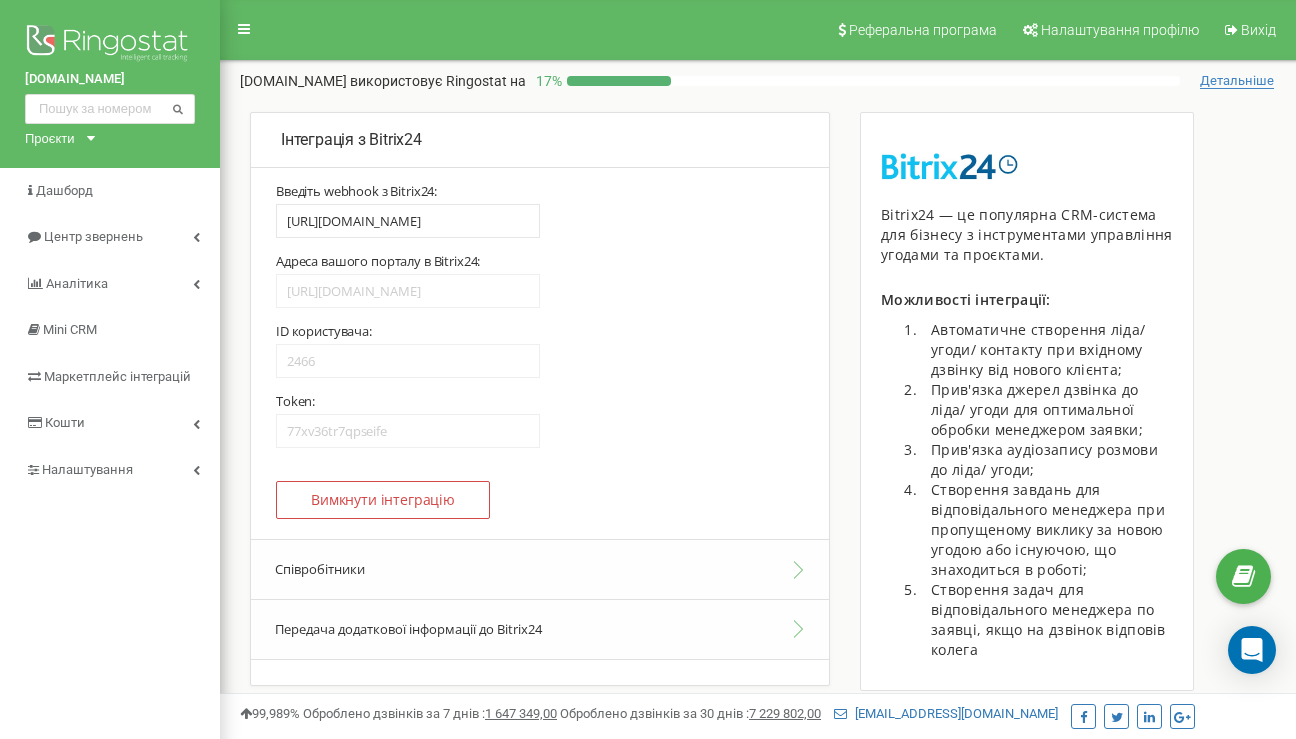 scroll, scrollTop: 0, scrollLeft: 0, axis: both 